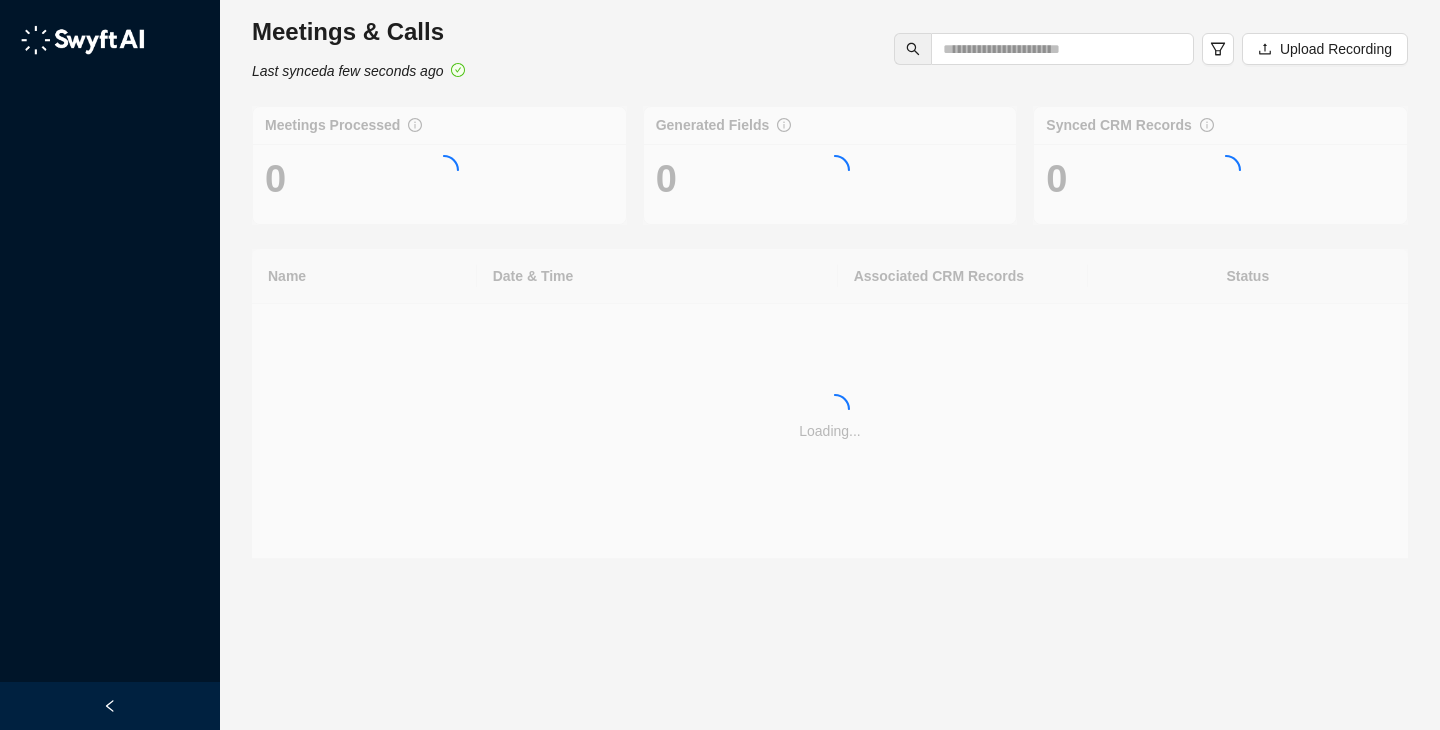 scroll, scrollTop: 0, scrollLeft: 0, axis: both 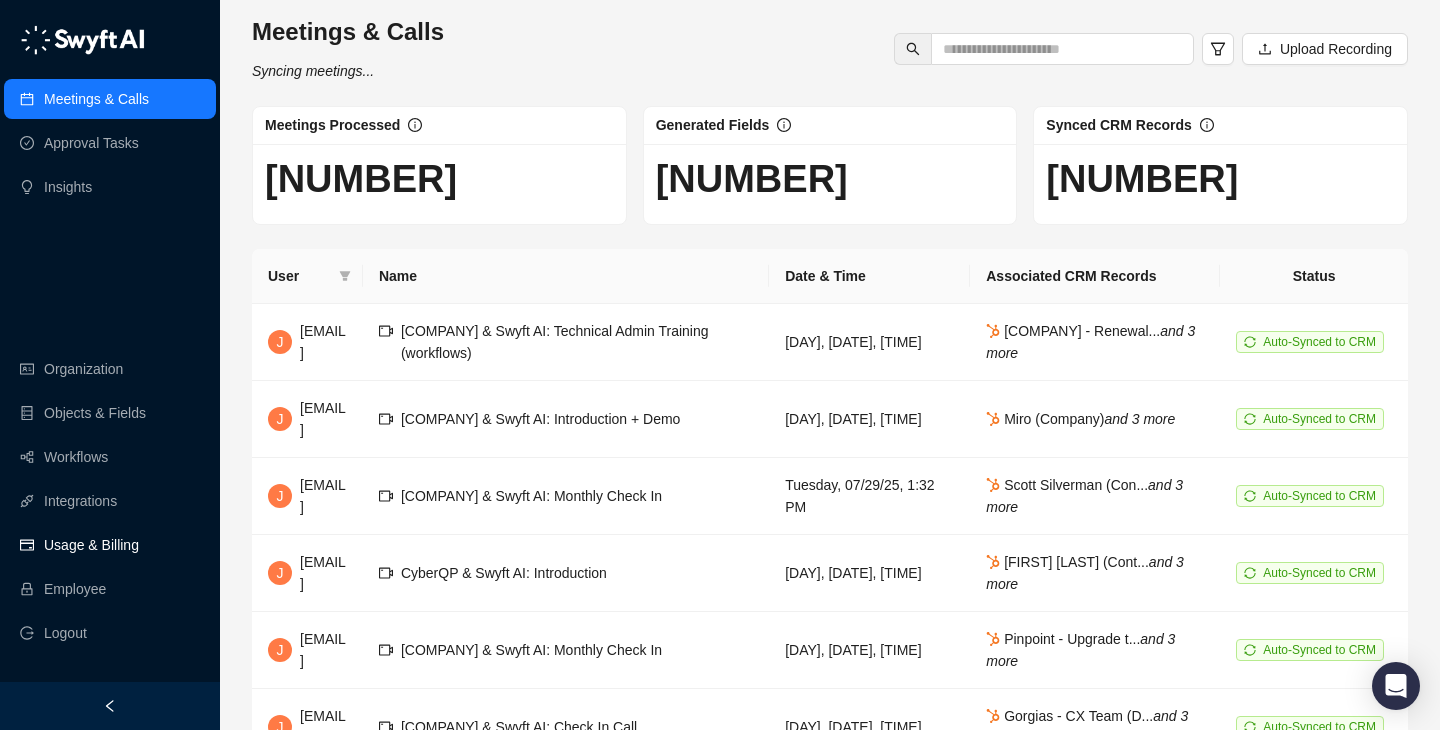 click on "Usage & Billing" at bounding box center [91, 545] 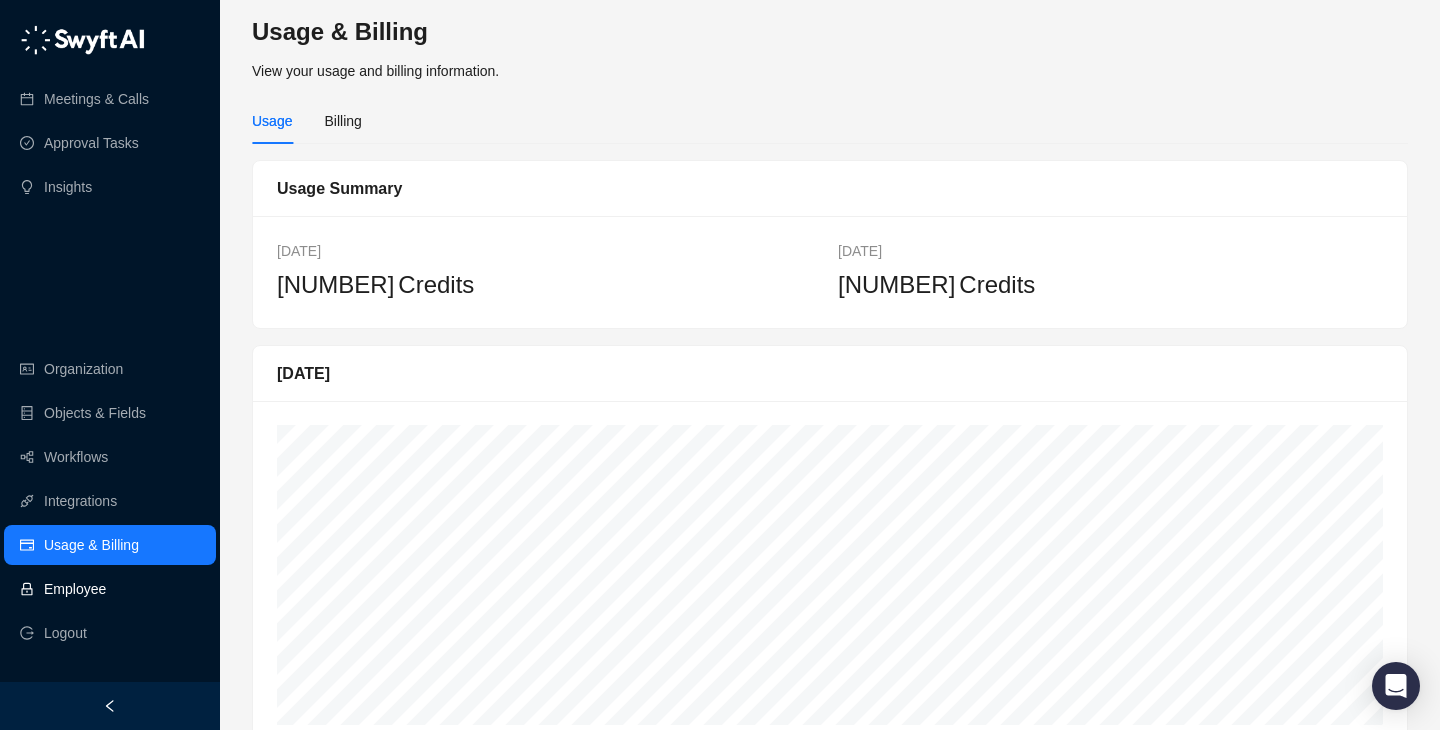 click on "Employee" at bounding box center [75, 589] 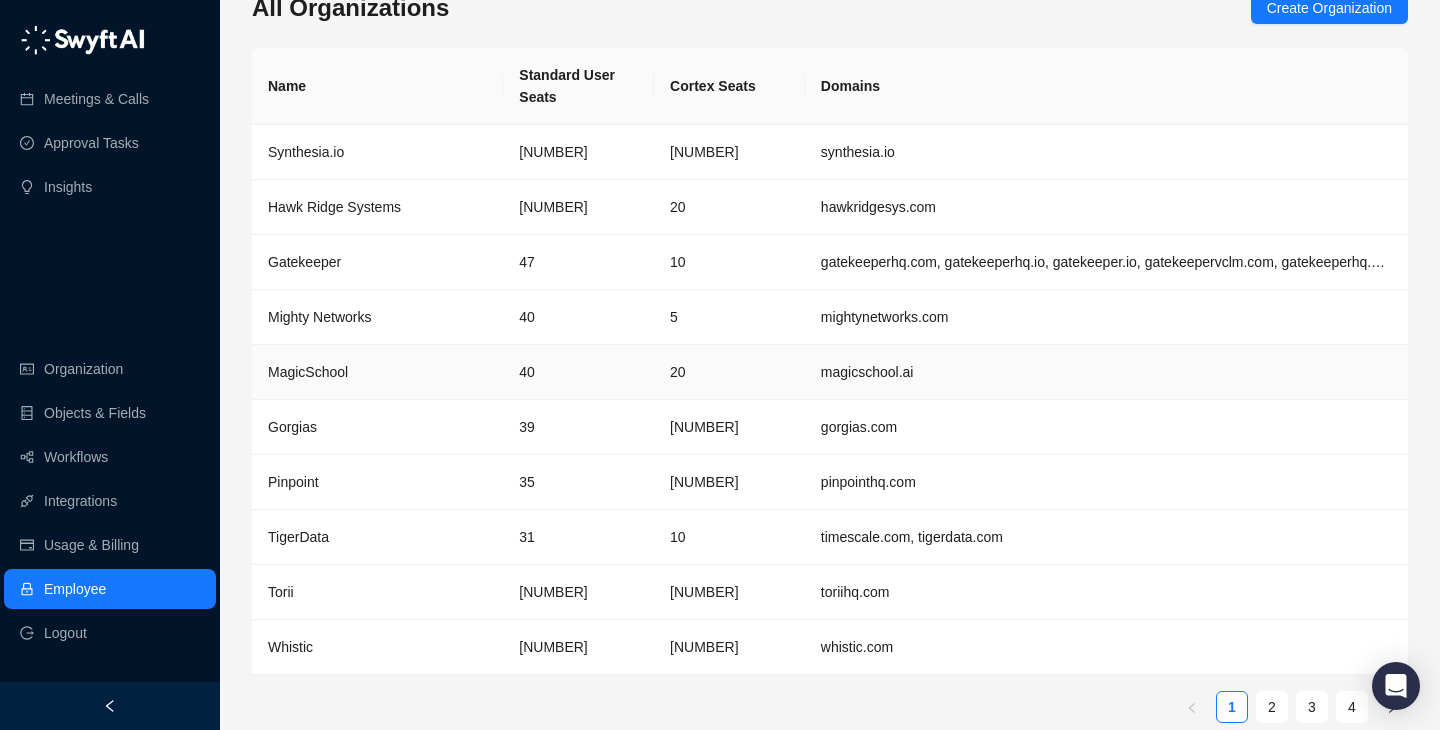 scroll, scrollTop: 65, scrollLeft: 0, axis: vertical 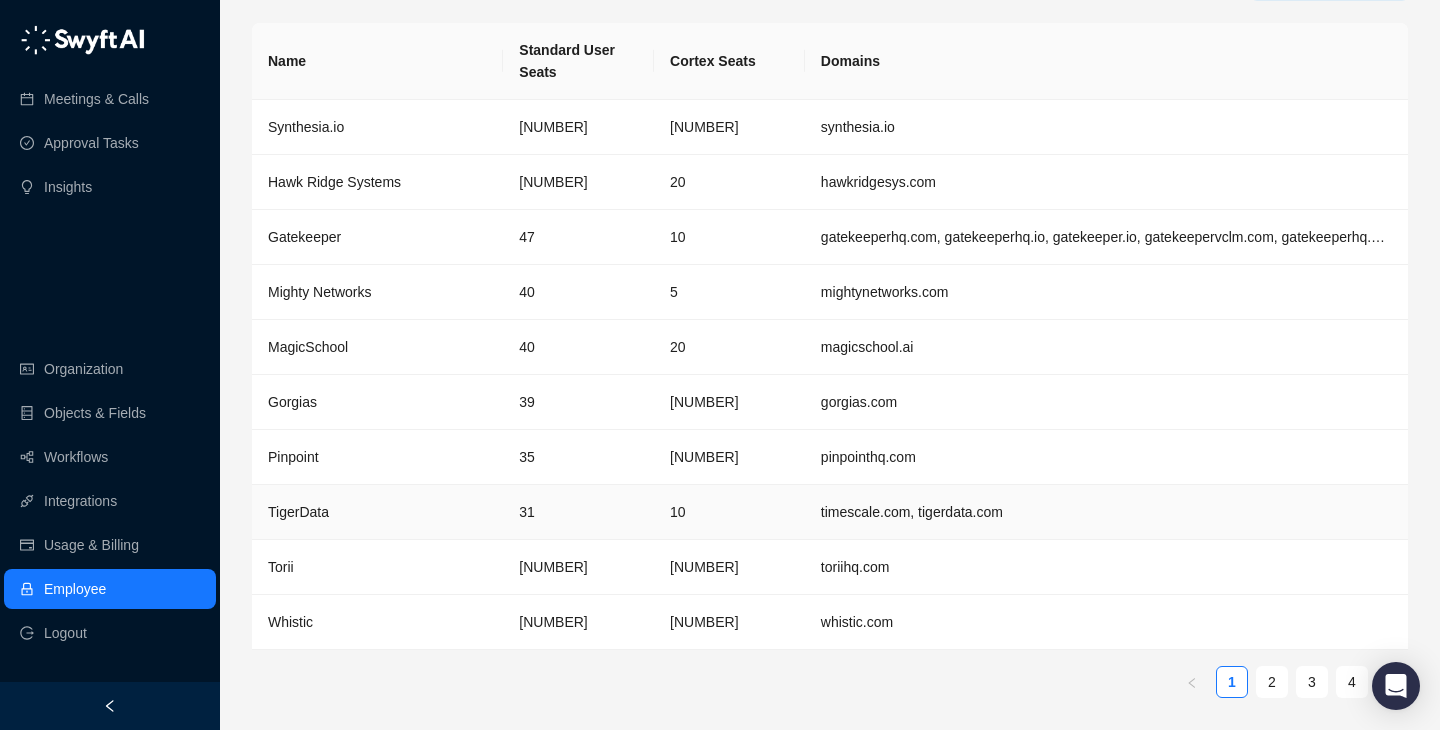 click on "31" at bounding box center [578, 512] 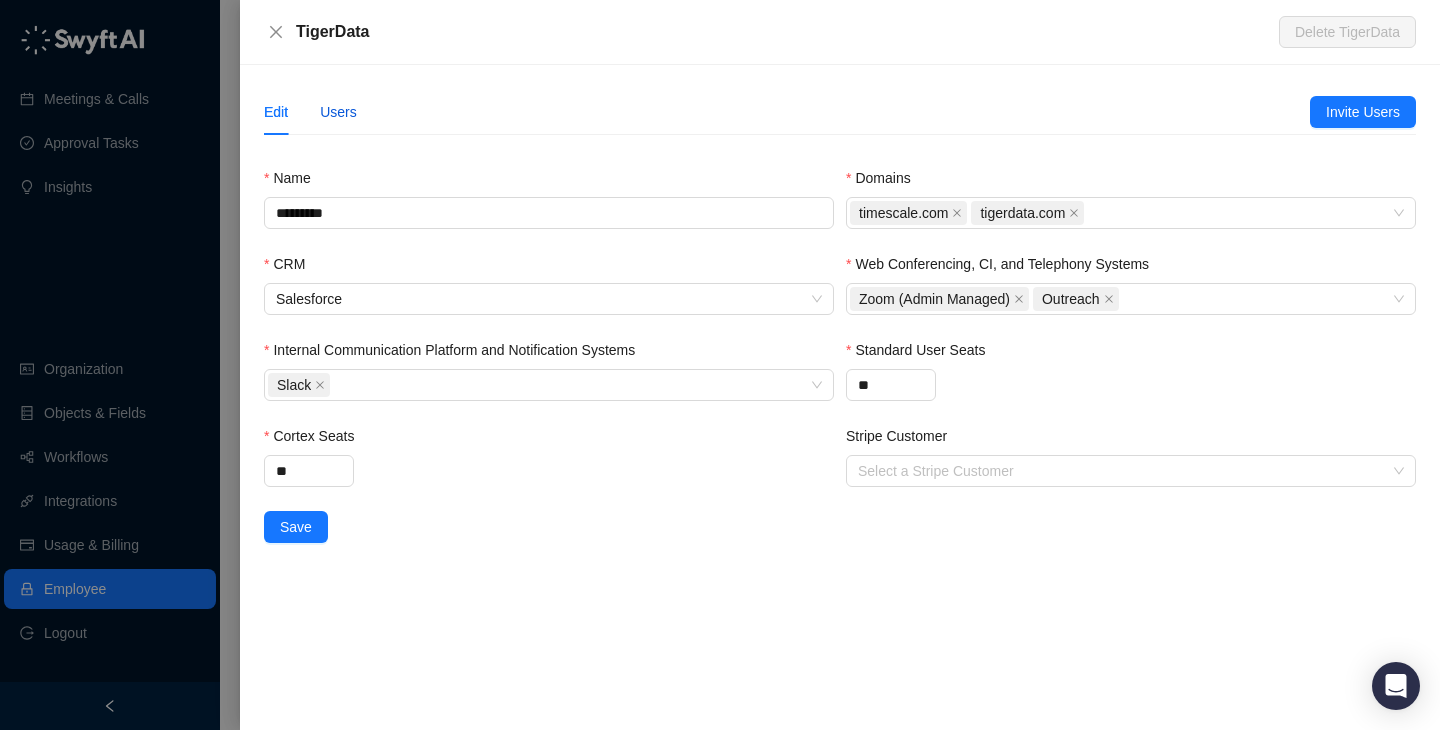 click on "Users" at bounding box center [338, 112] 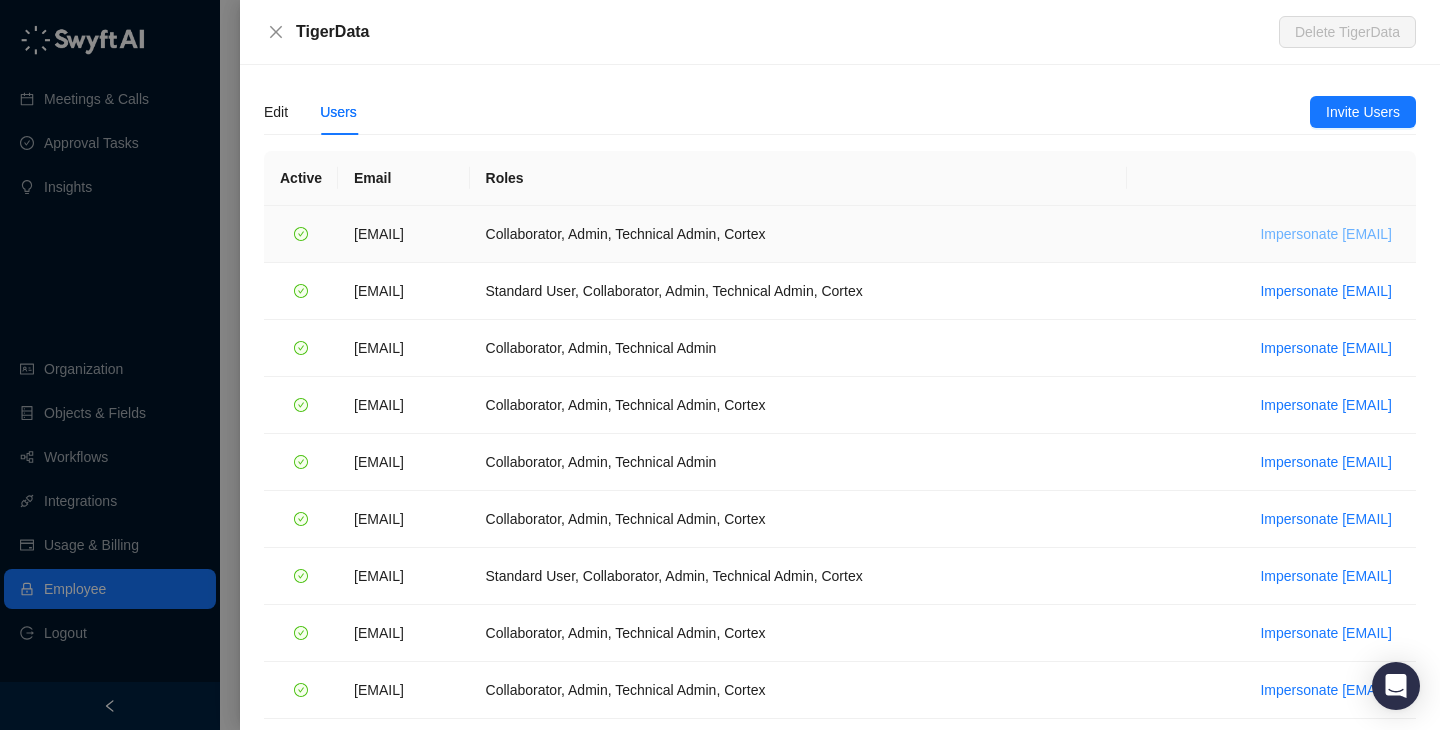 click on "Impersonate ajay@tigerdata.com" at bounding box center [1326, 234] 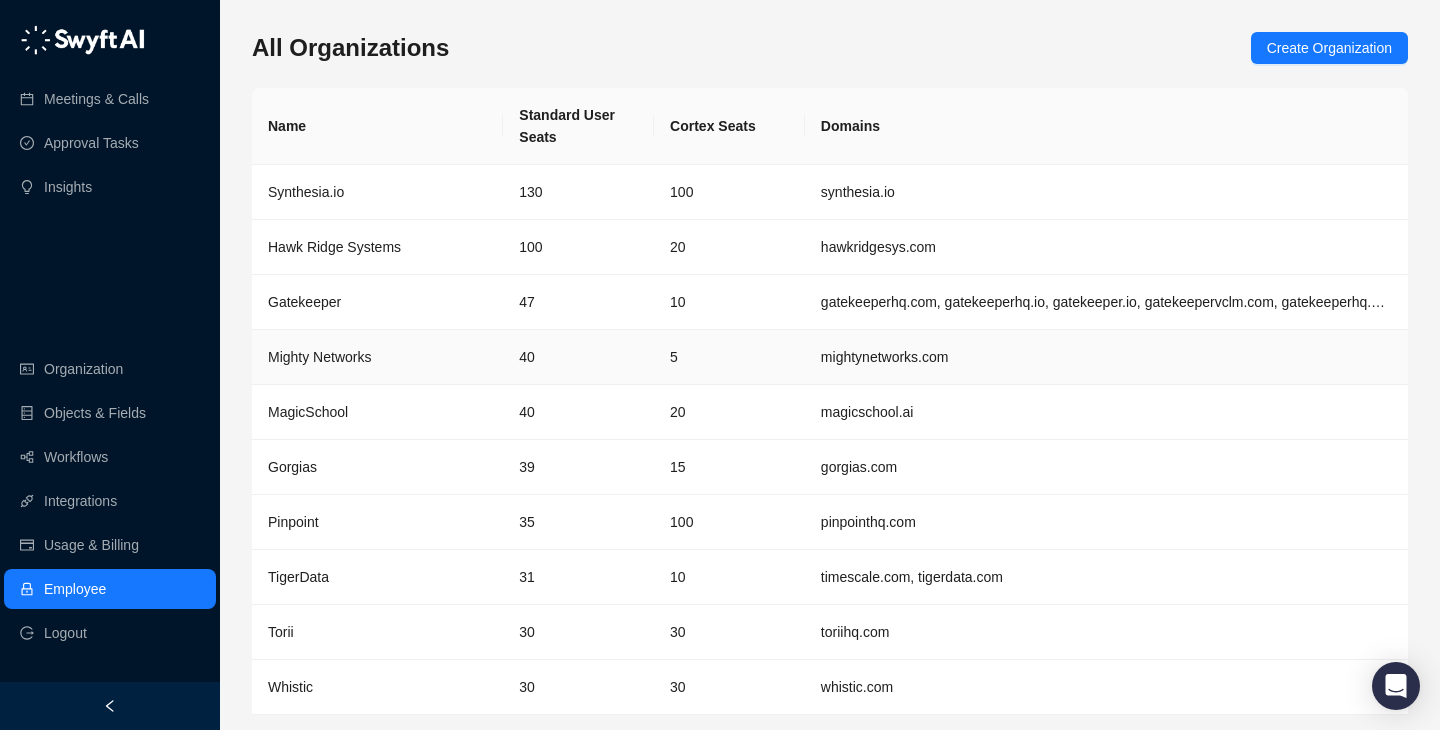 scroll, scrollTop: 65, scrollLeft: 0, axis: vertical 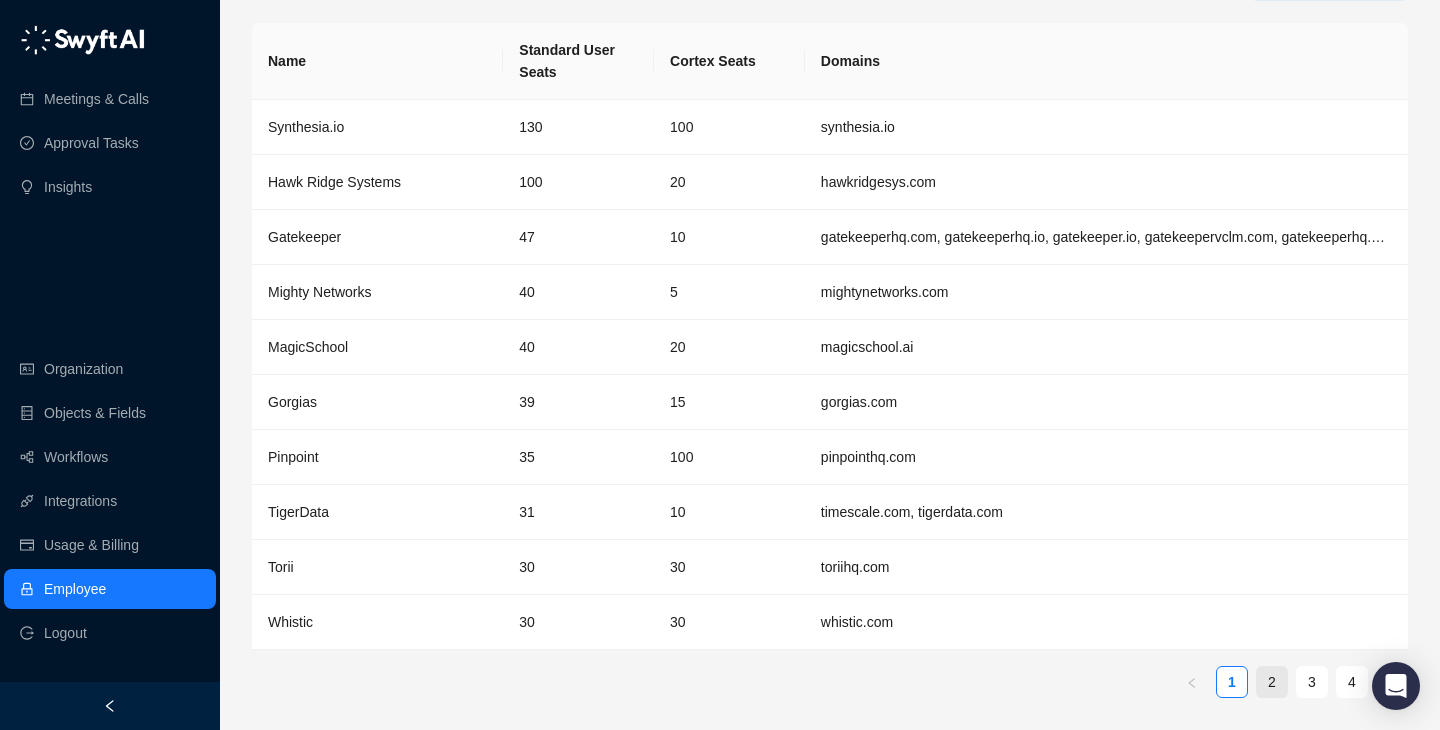 click on "2" at bounding box center (1272, 682) 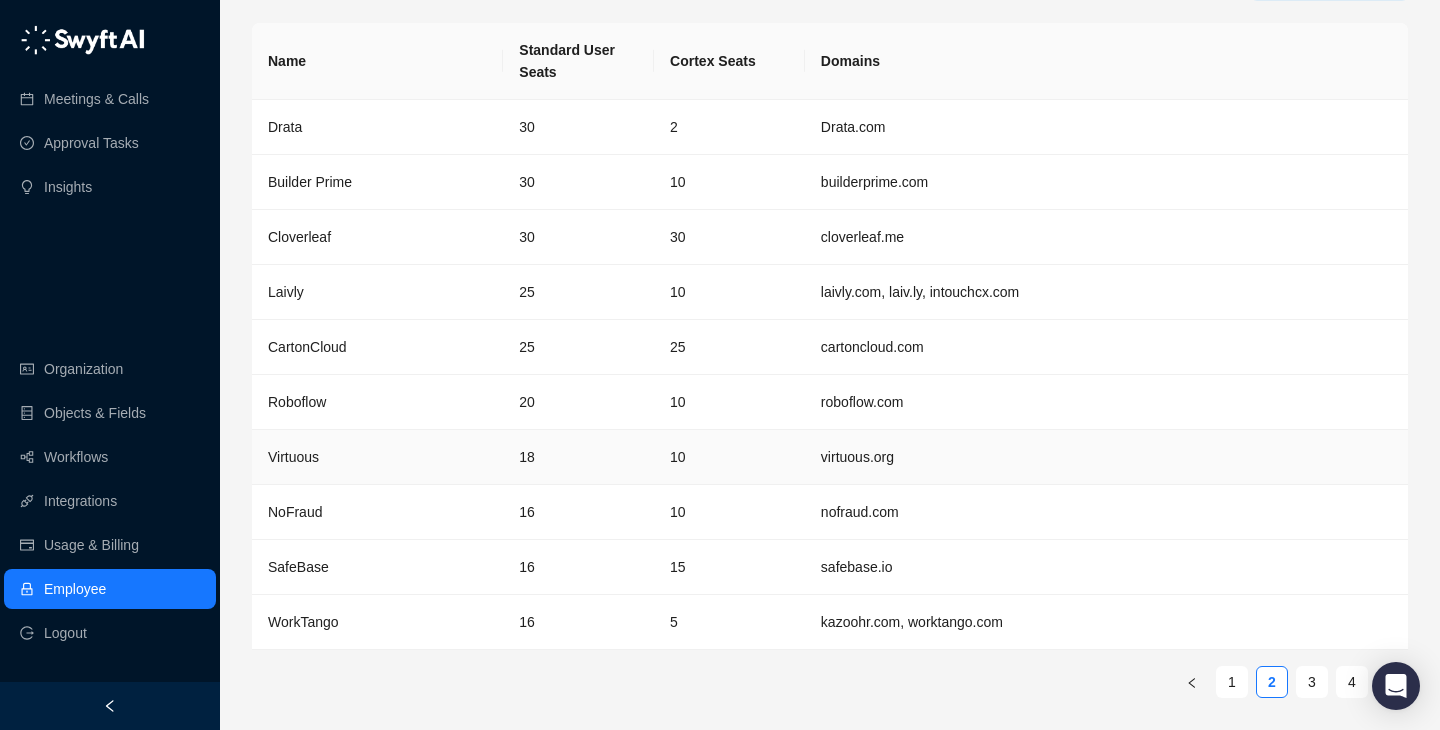 click on "Virtuous" at bounding box center (377, 457) 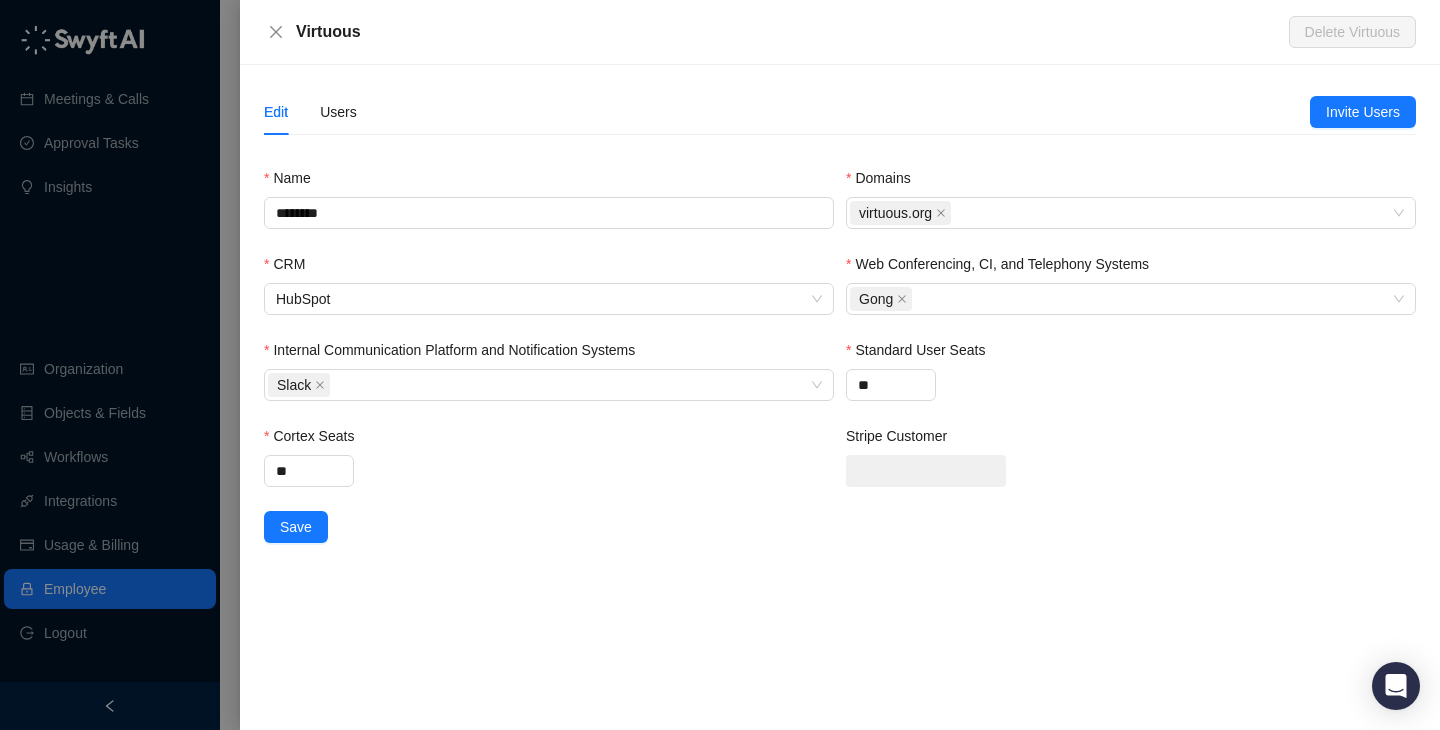click on "Edit Users Invite Users Name ******** Domains virtuous.org   CRM HubSpot Web Conferencing, CI, and Telephony Systems Gong   Internal Communication Platform and Notification Systems Slack   Standard User Seats ** Cortex Seats ** Stripe Customer Save" at bounding box center (840, 397) 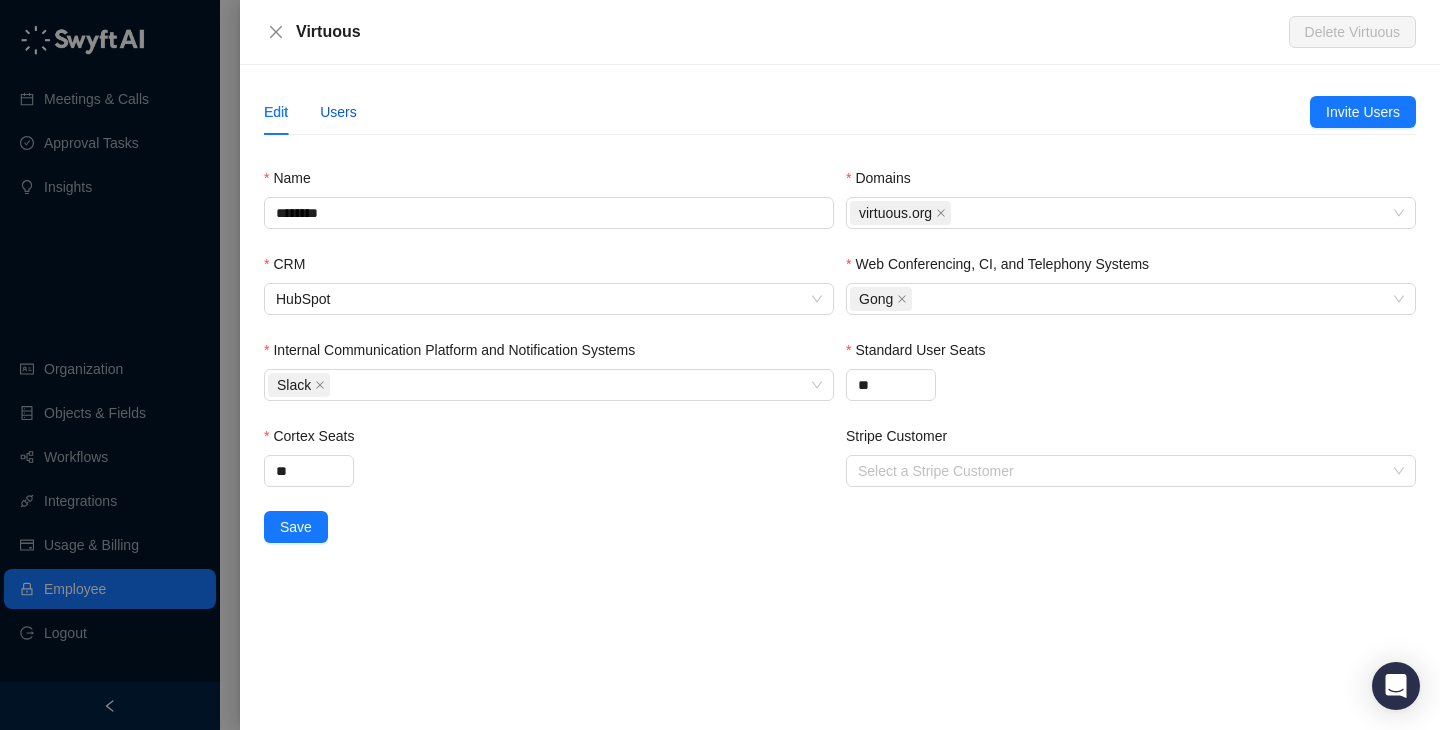 click on "Users" at bounding box center (338, 112) 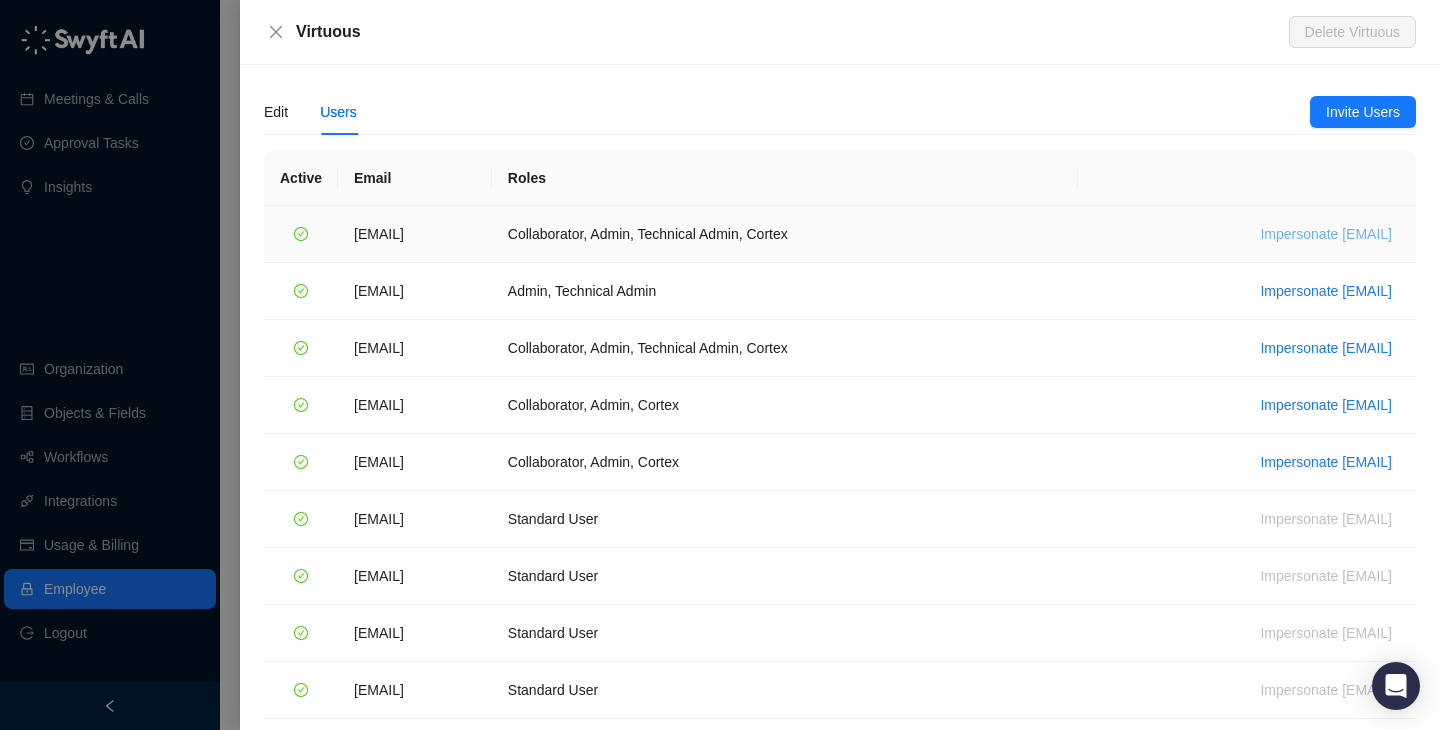 click on "Impersonate emily.beck@virtuous.org" at bounding box center [1326, 234] 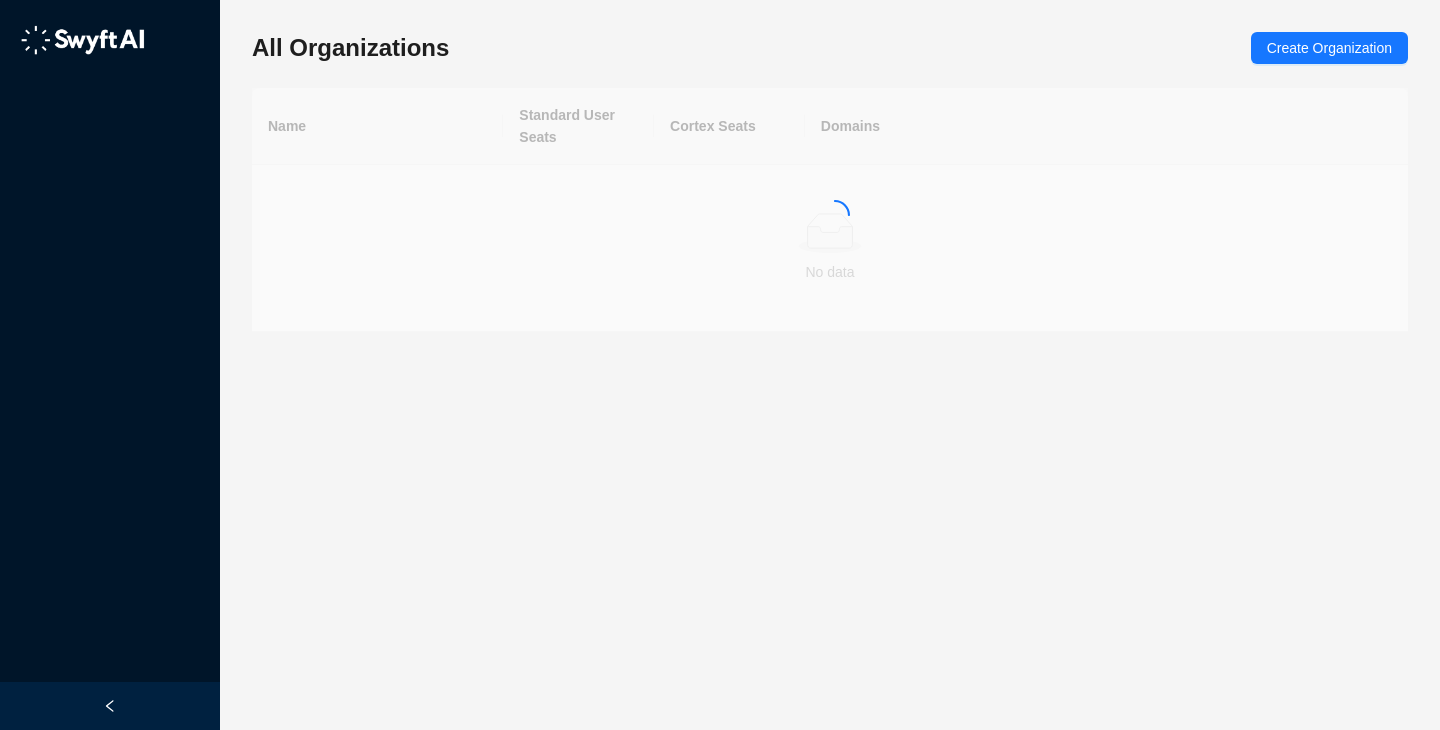 scroll, scrollTop: 0, scrollLeft: 0, axis: both 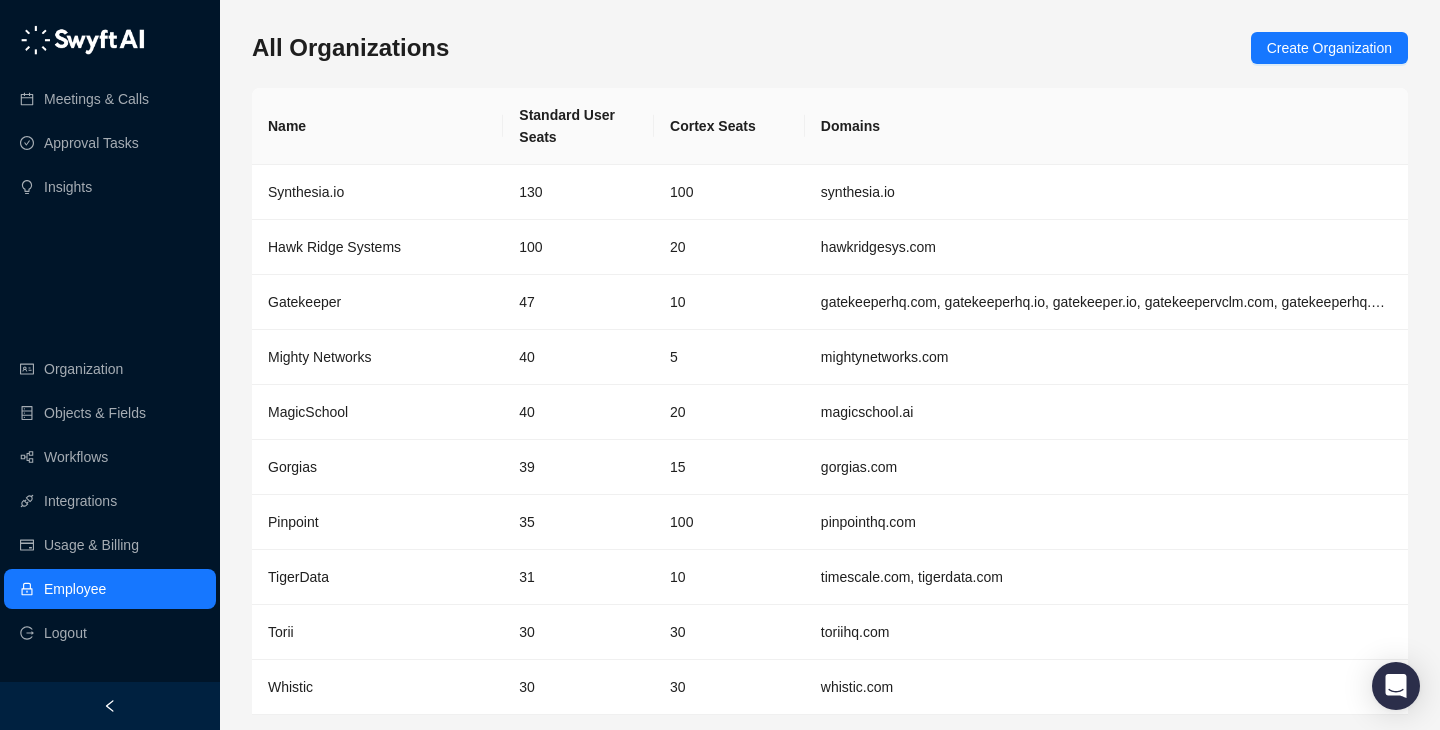 click on "Cortex Seats" at bounding box center (729, 126) 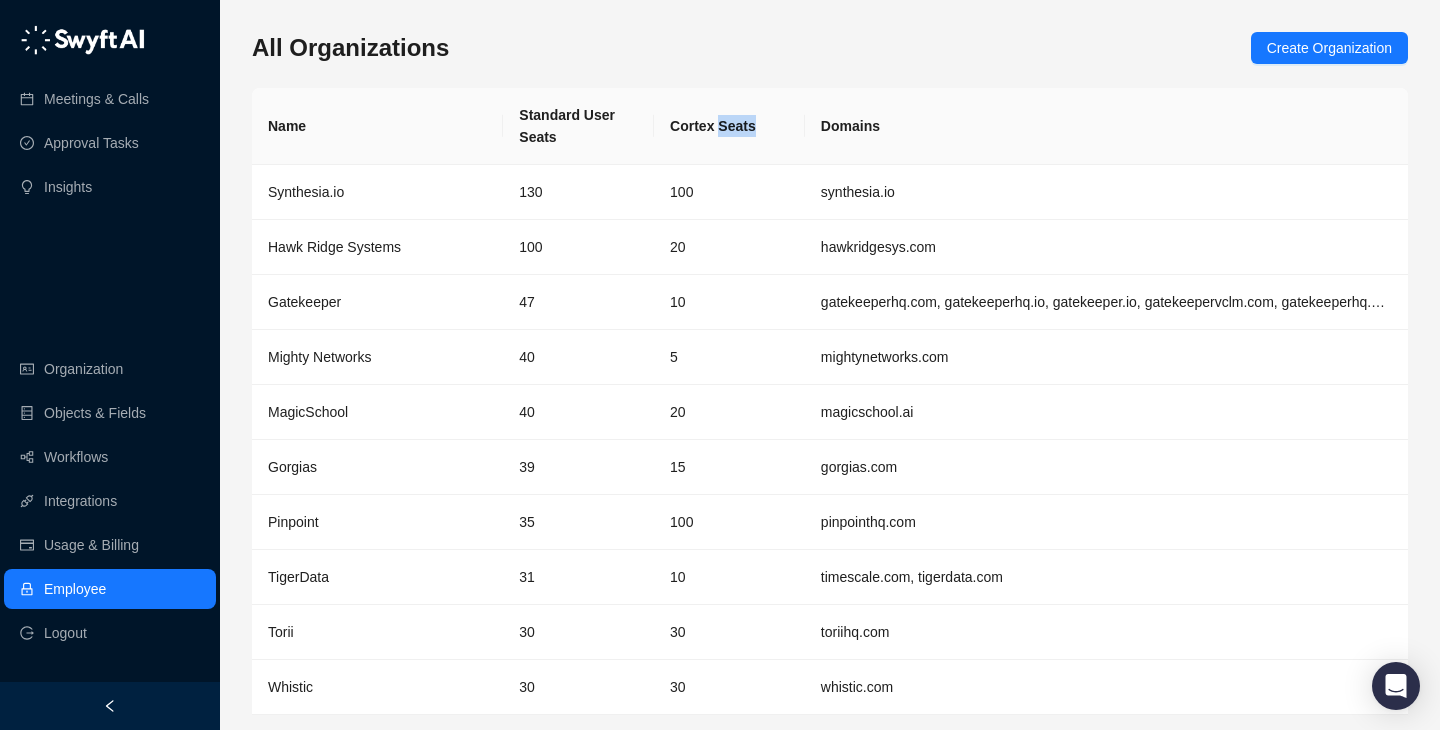 click on "Cortex Seats" at bounding box center [729, 126] 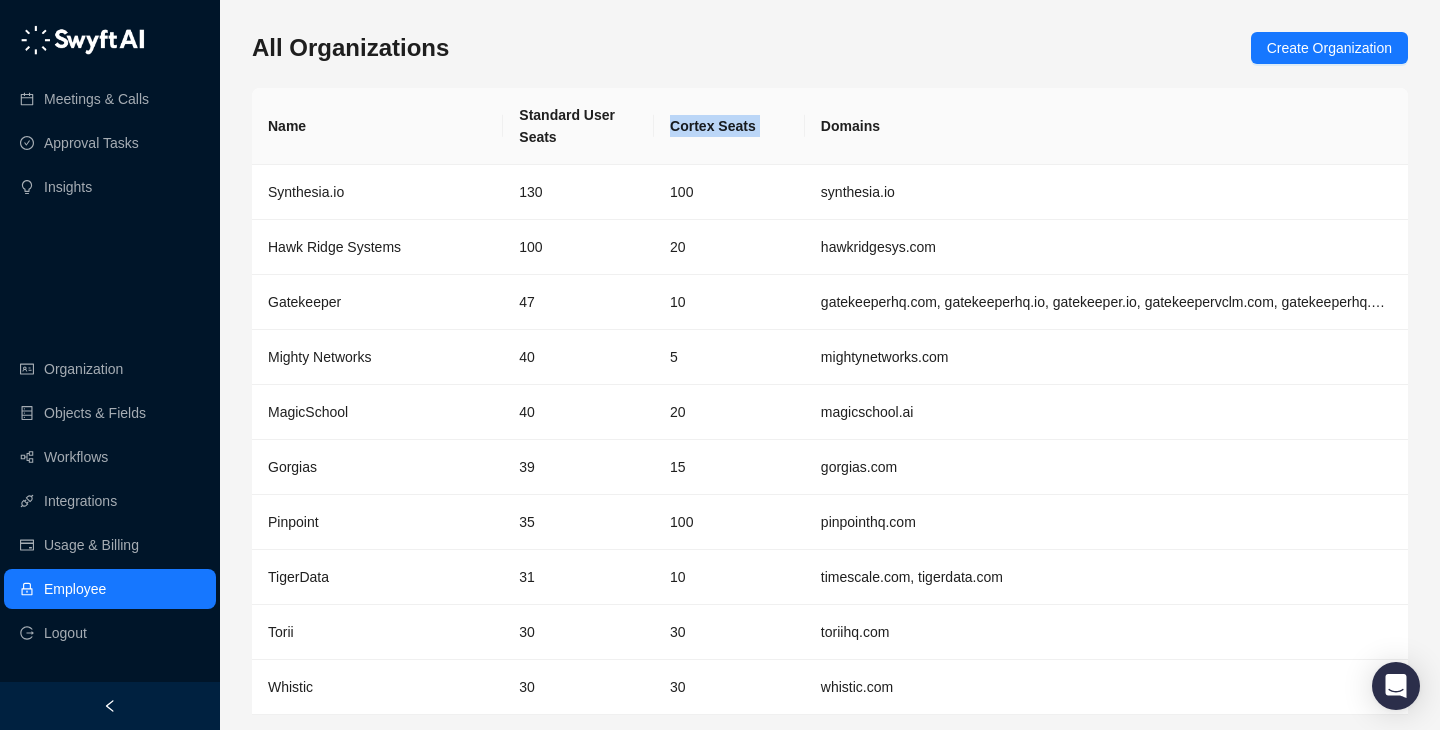 click on "Cortex Seats" at bounding box center (729, 126) 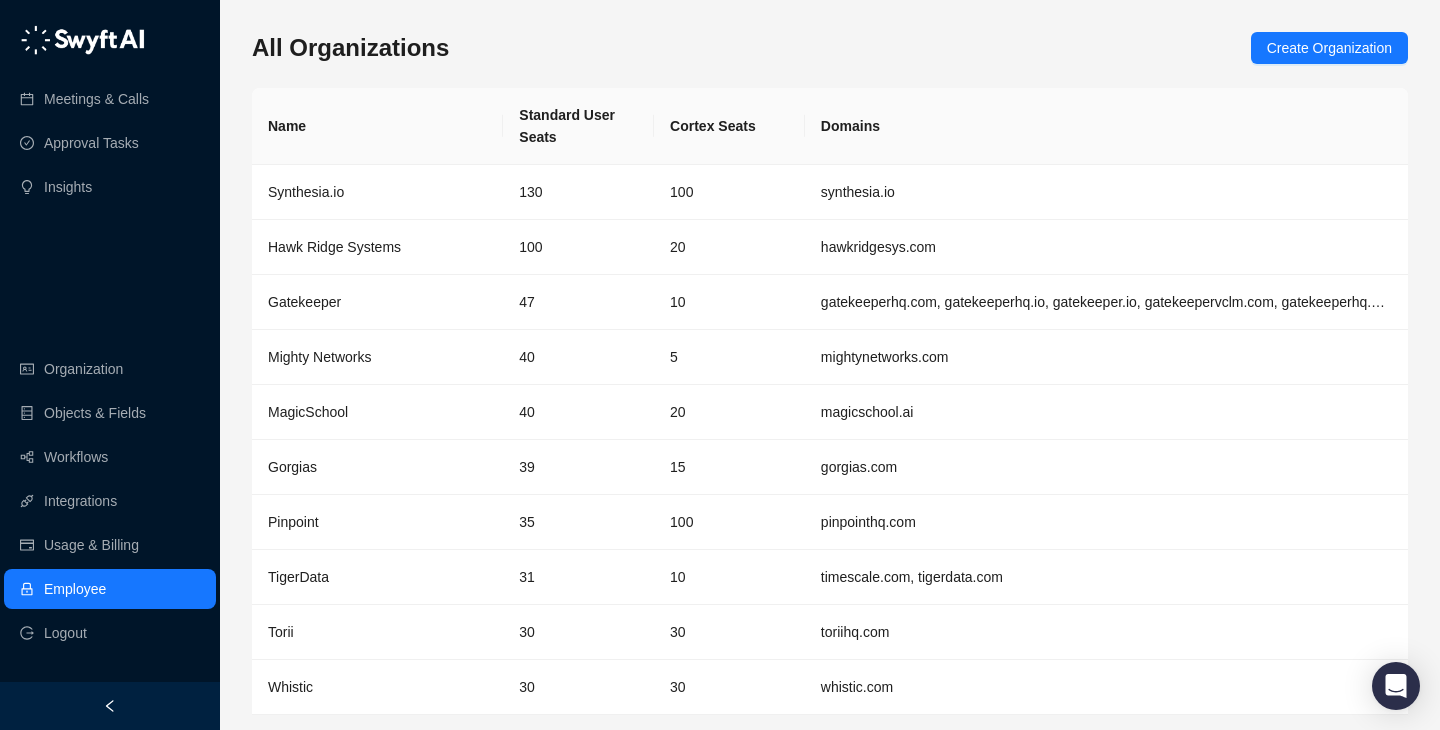 click on "Cortex Seats" at bounding box center [729, 126] 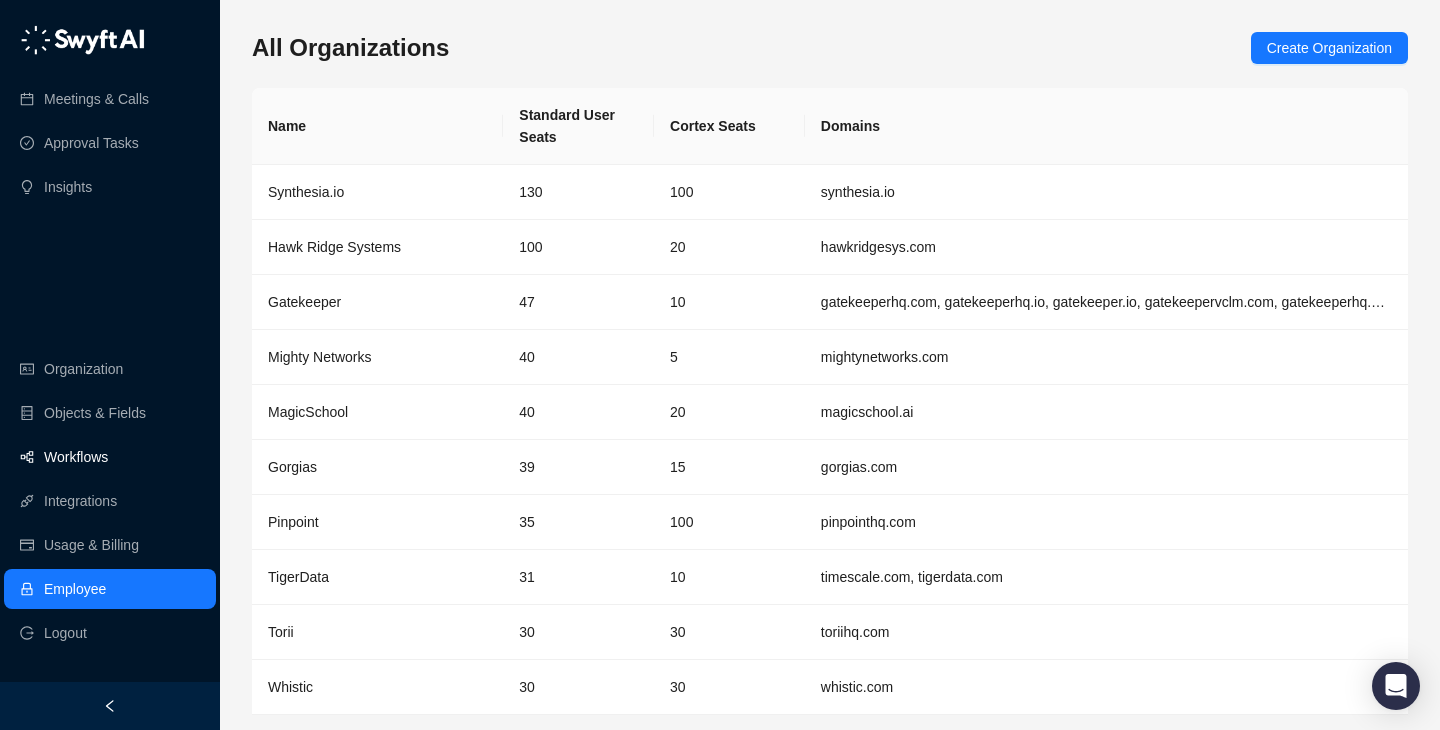 click on "Workflows" at bounding box center (76, 457) 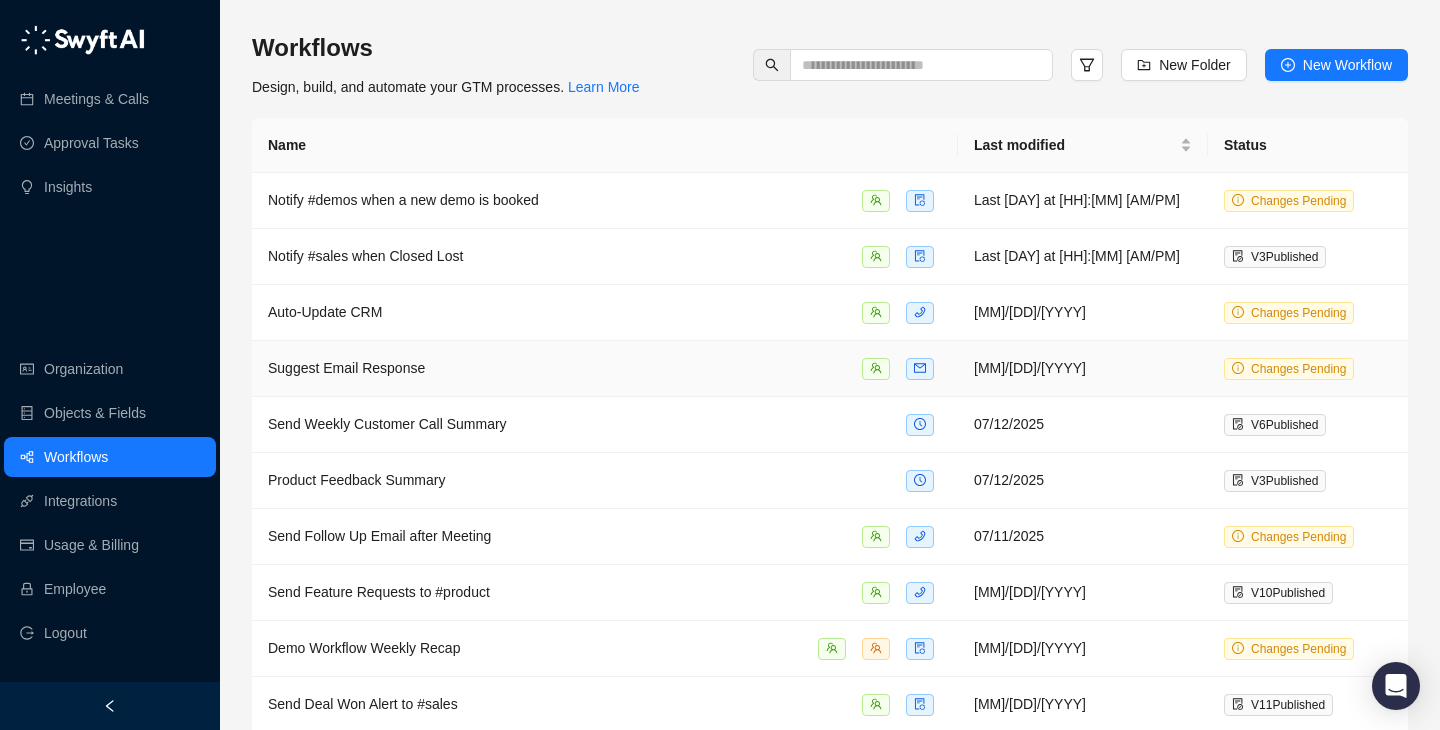 click on "Suggest Email Response" at bounding box center (605, 369) 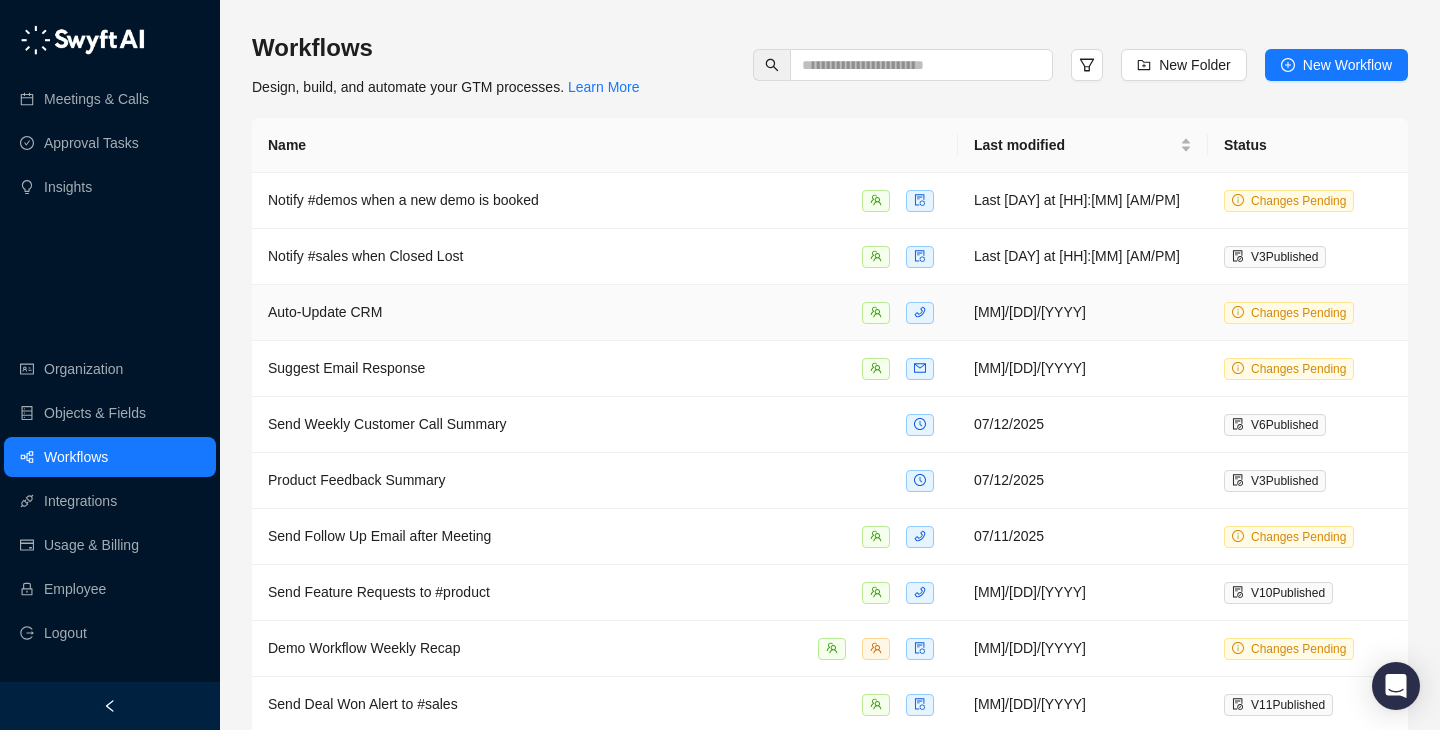 click on "Auto-Update CRM" at bounding box center [605, 312] 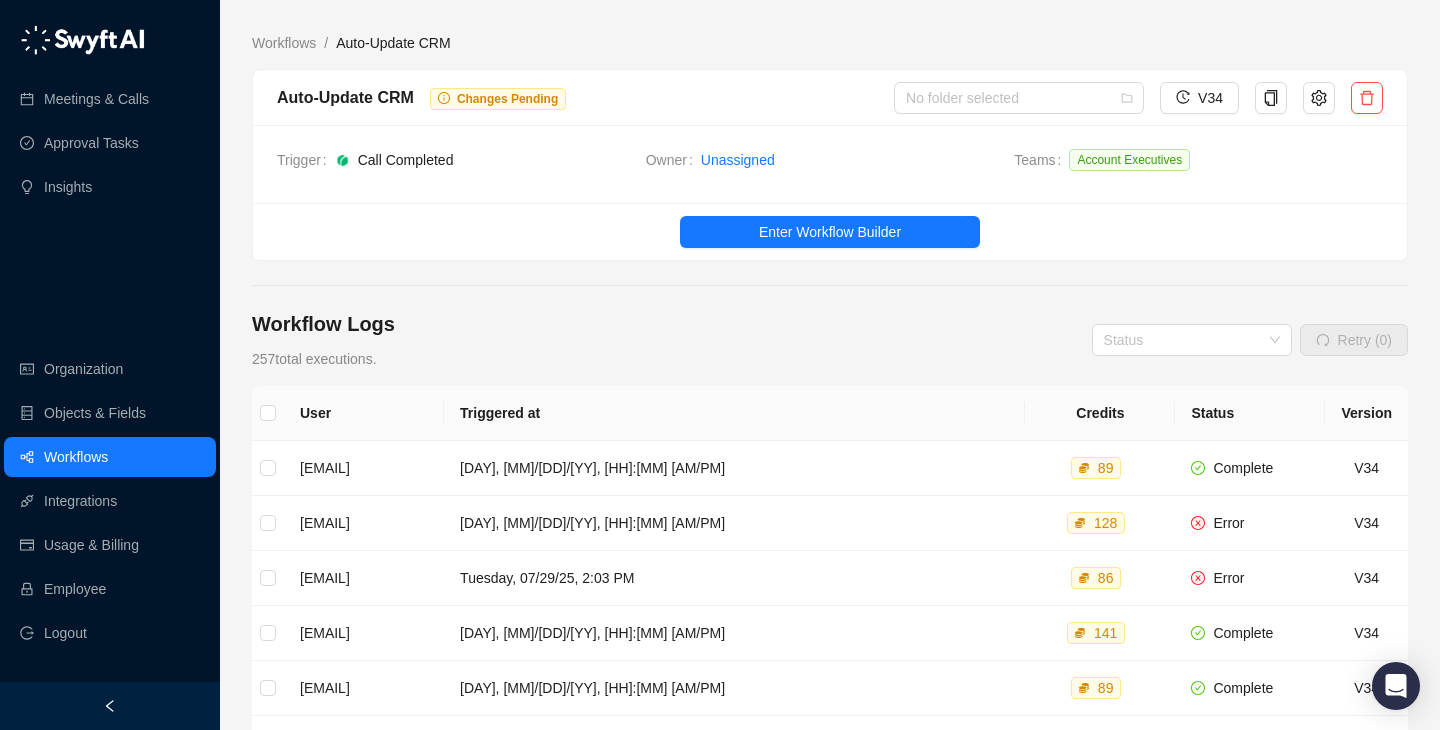 click on "Enter Workflow Builder" at bounding box center (830, 231) 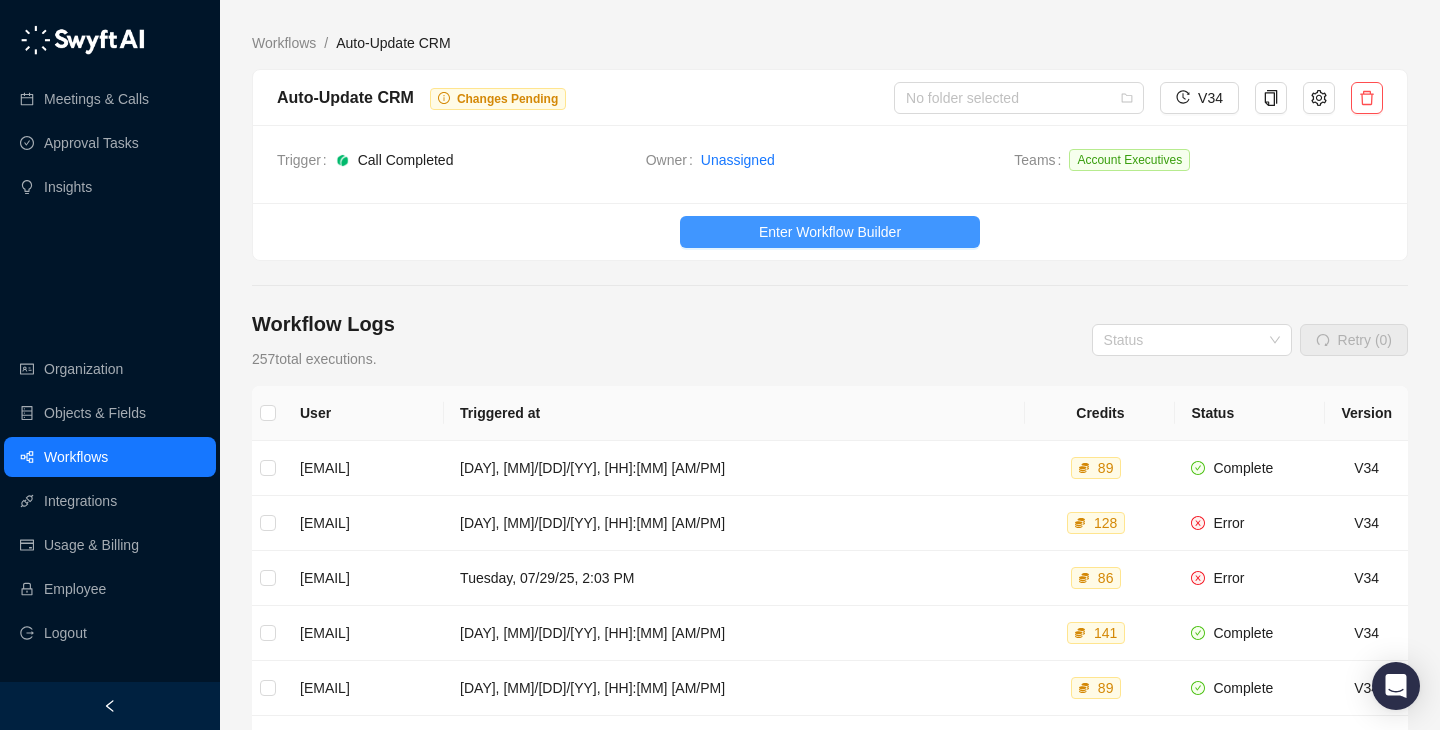 click on "Enter Workflow Builder" at bounding box center [830, 232] 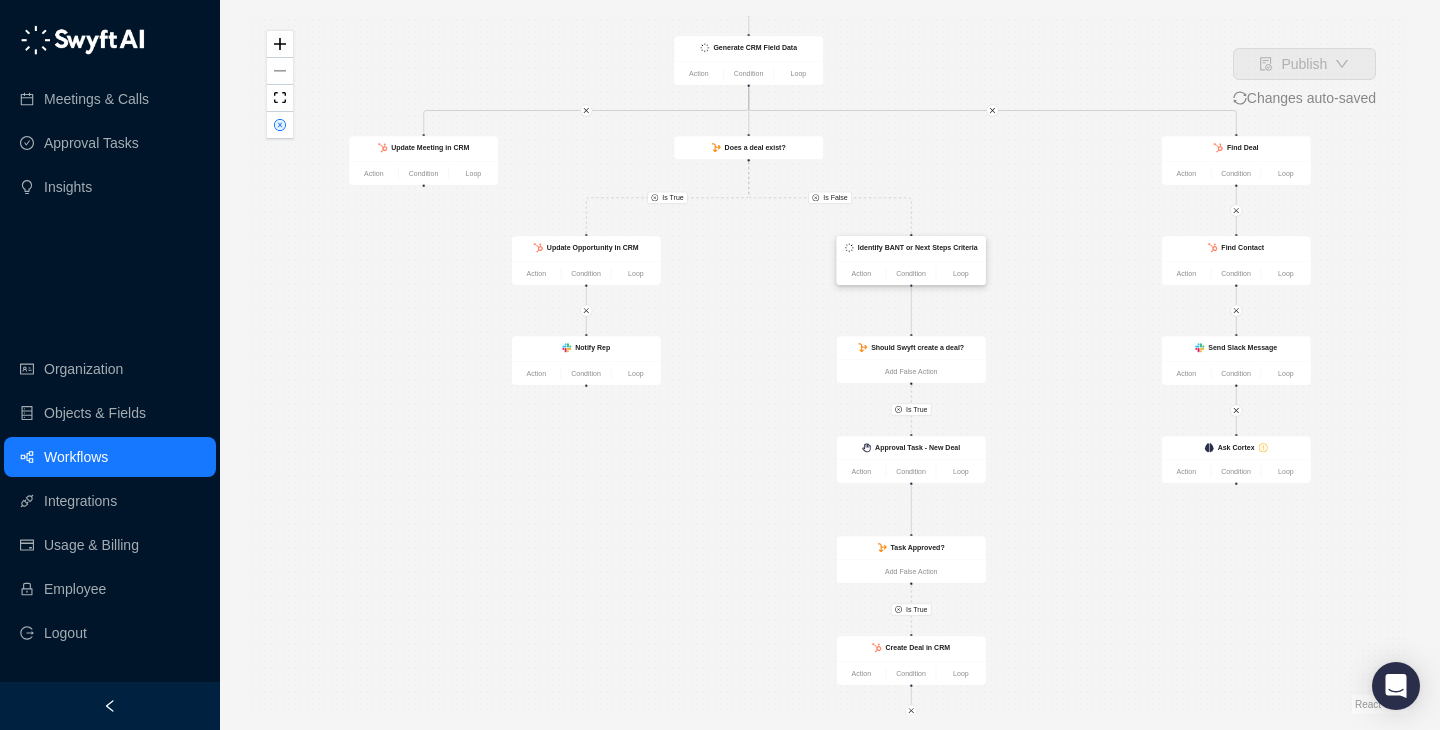 click on "Identify BANT or Next Steps Criteria" at bounding box center (911, 248) 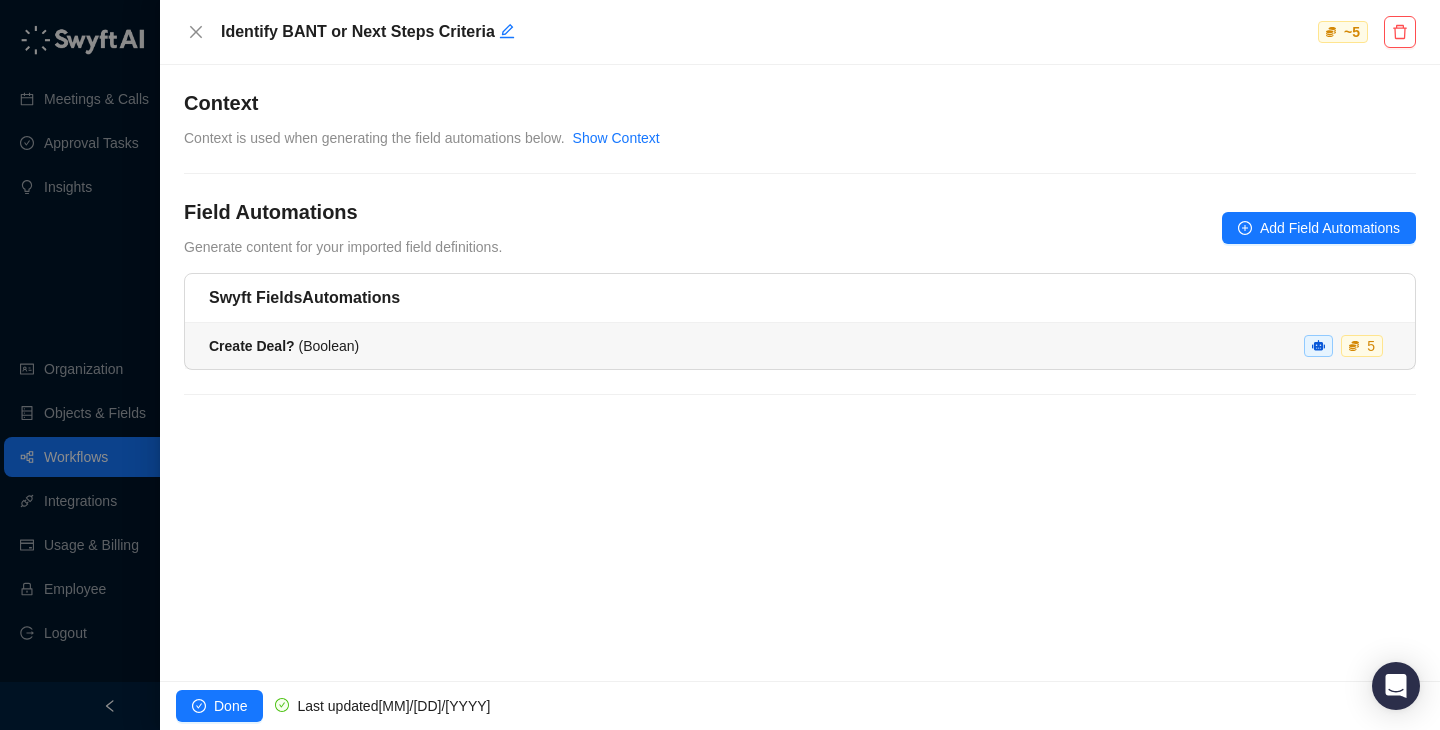 click on "Create Deal?    ( Boolean ) 5" at bounding box center (800, 346) 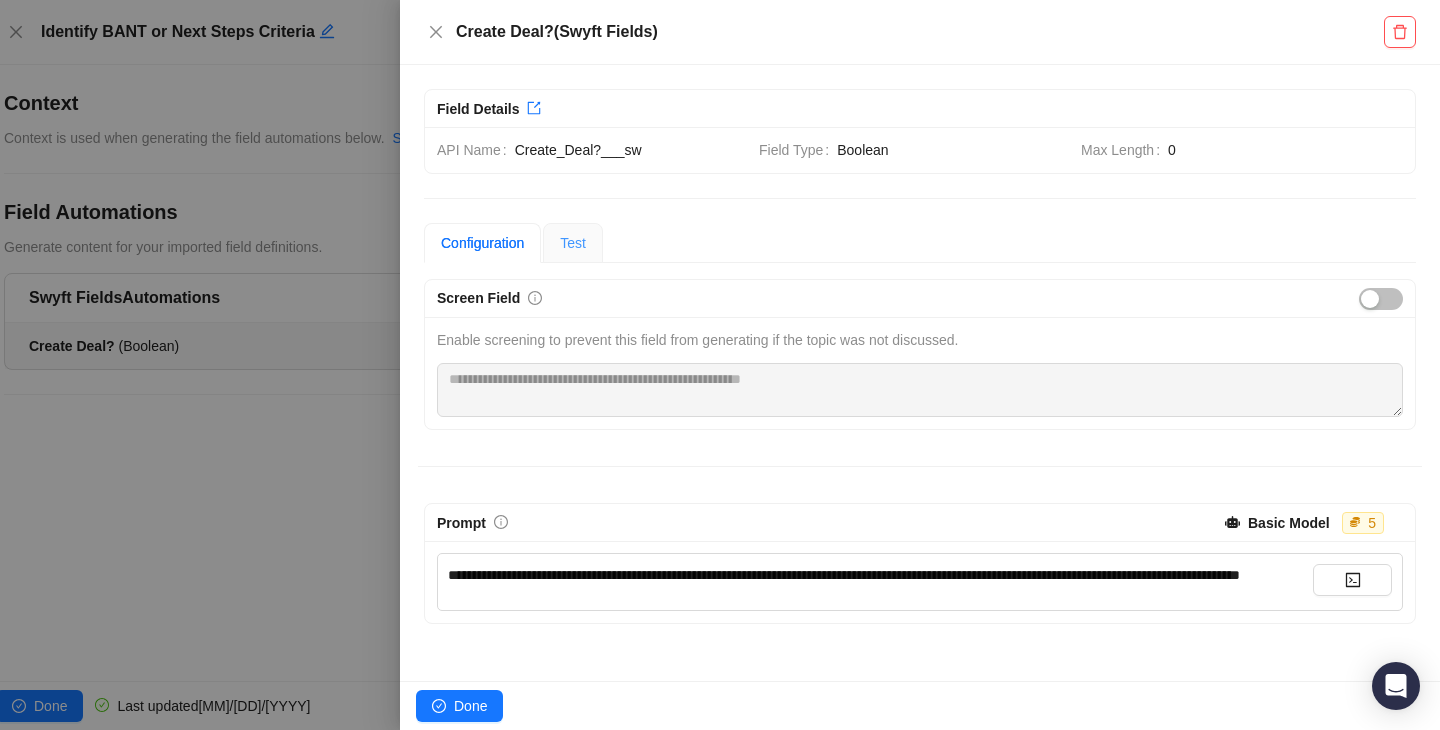 click on "Test" at bounding box center (573, 243) 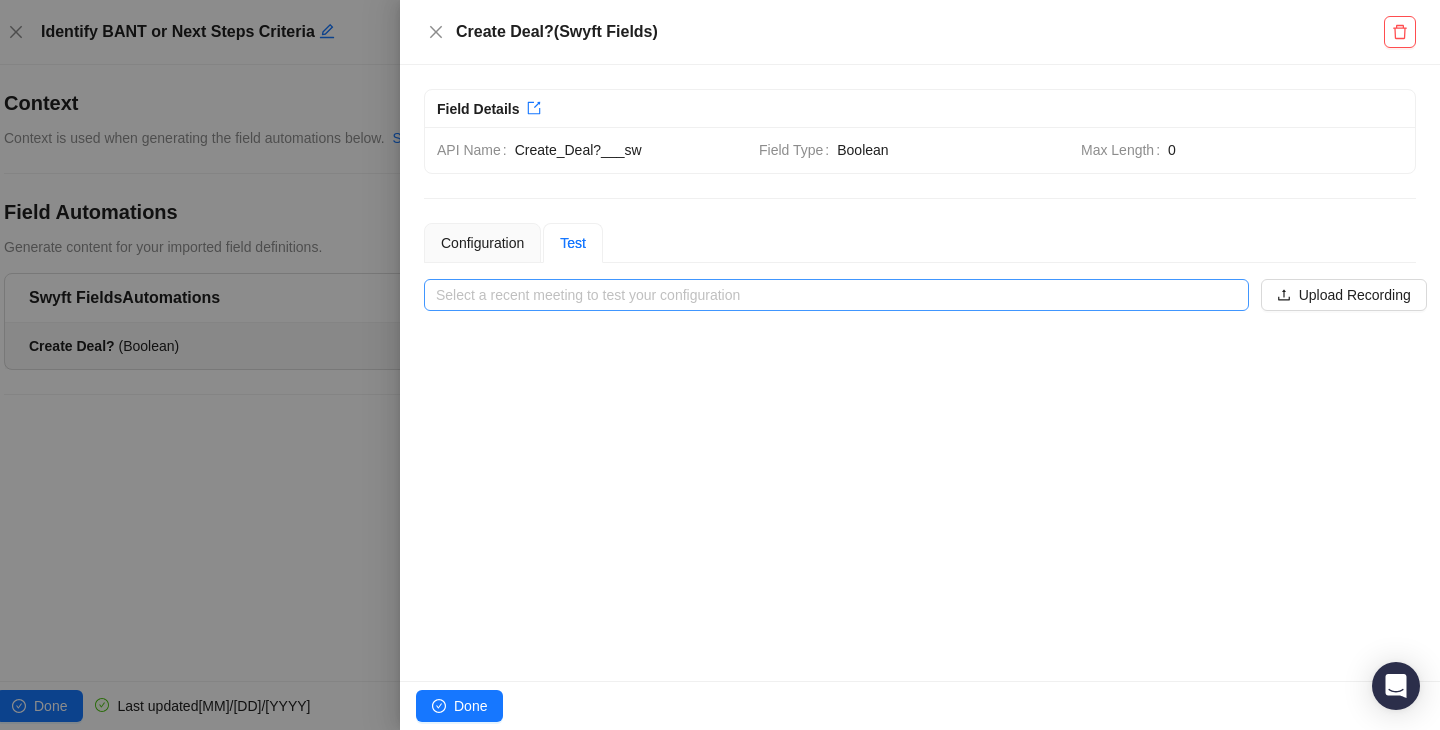 click on "Select a recent meeting to test your configuration" at bounding box center (836, 295) 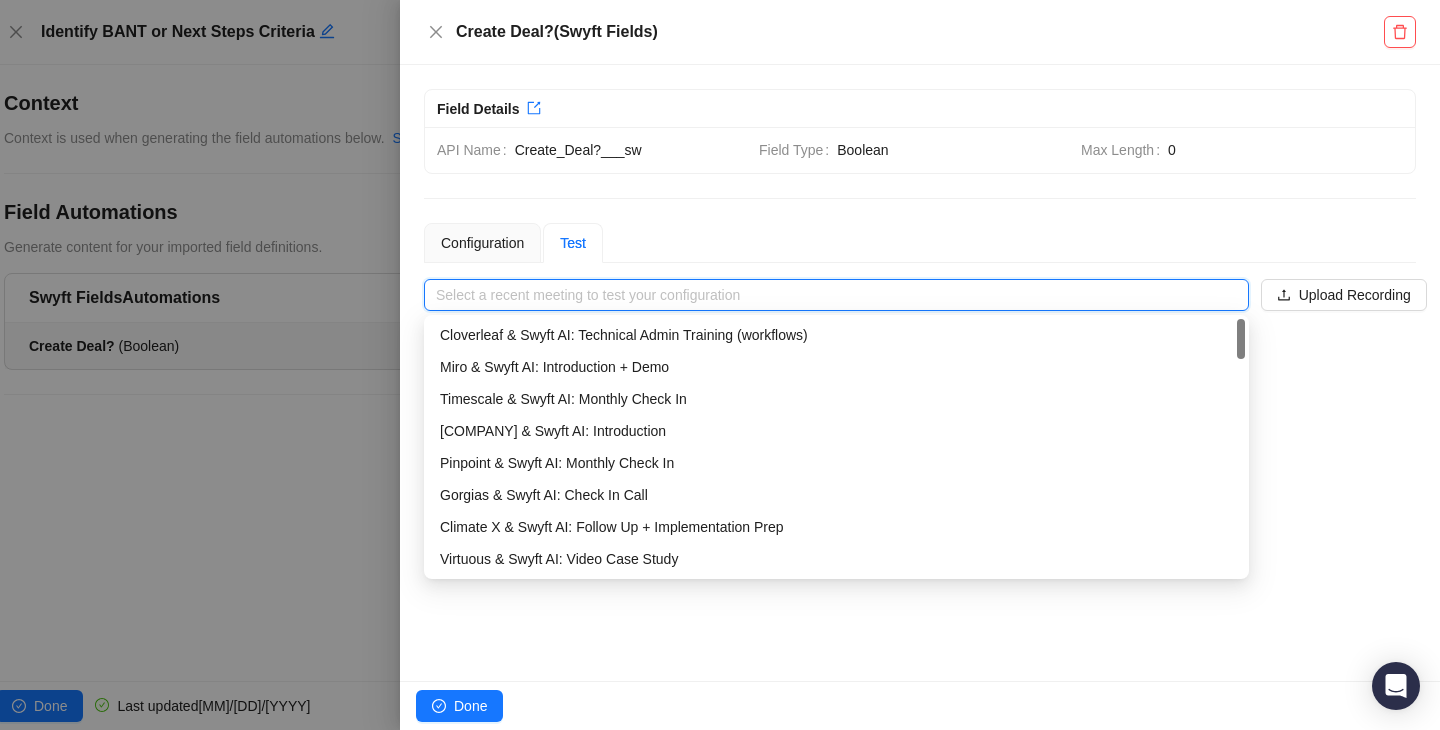 click on "[COMPANY] & Swyft AI: Introduction" at bounding box center (836, 431) 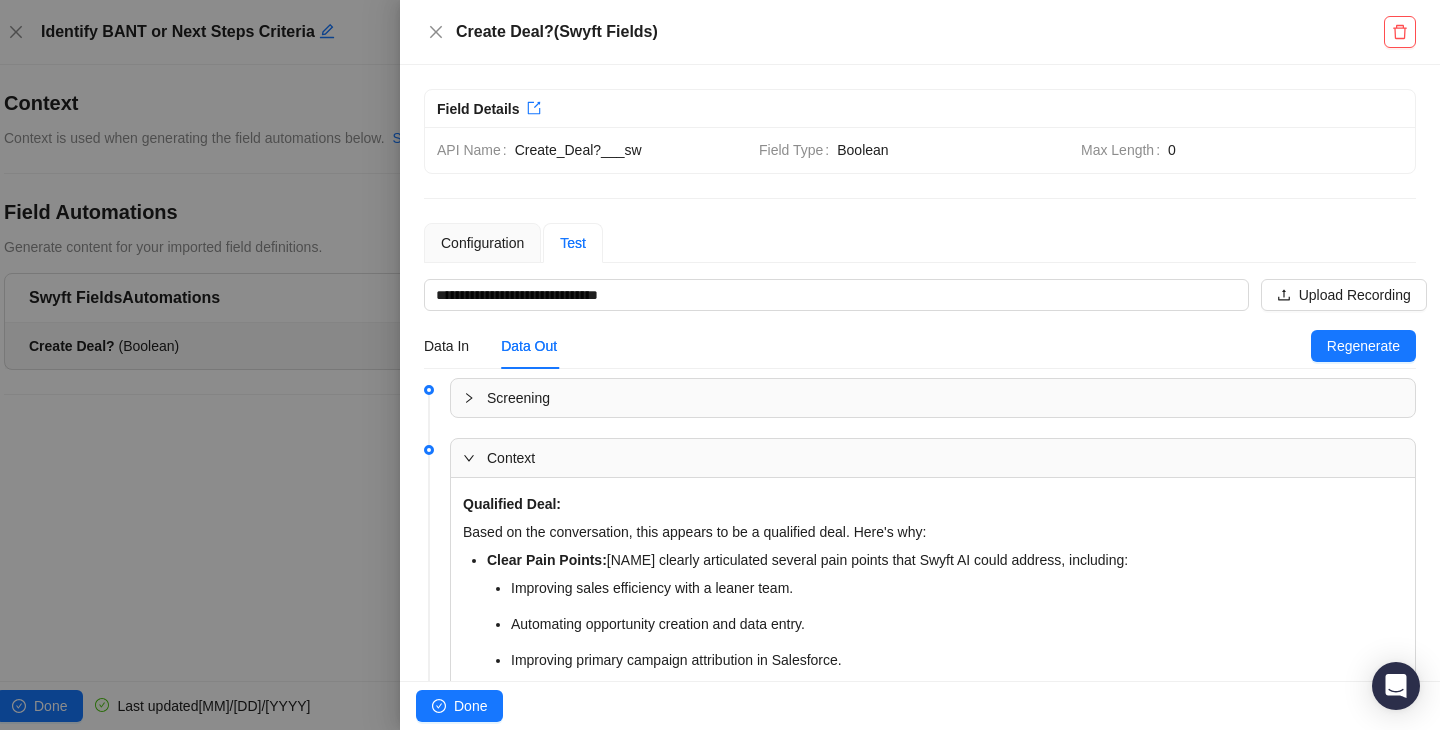 click on "Create Deal?   ( Swyft Fields )" at bounding box center (920, 32) 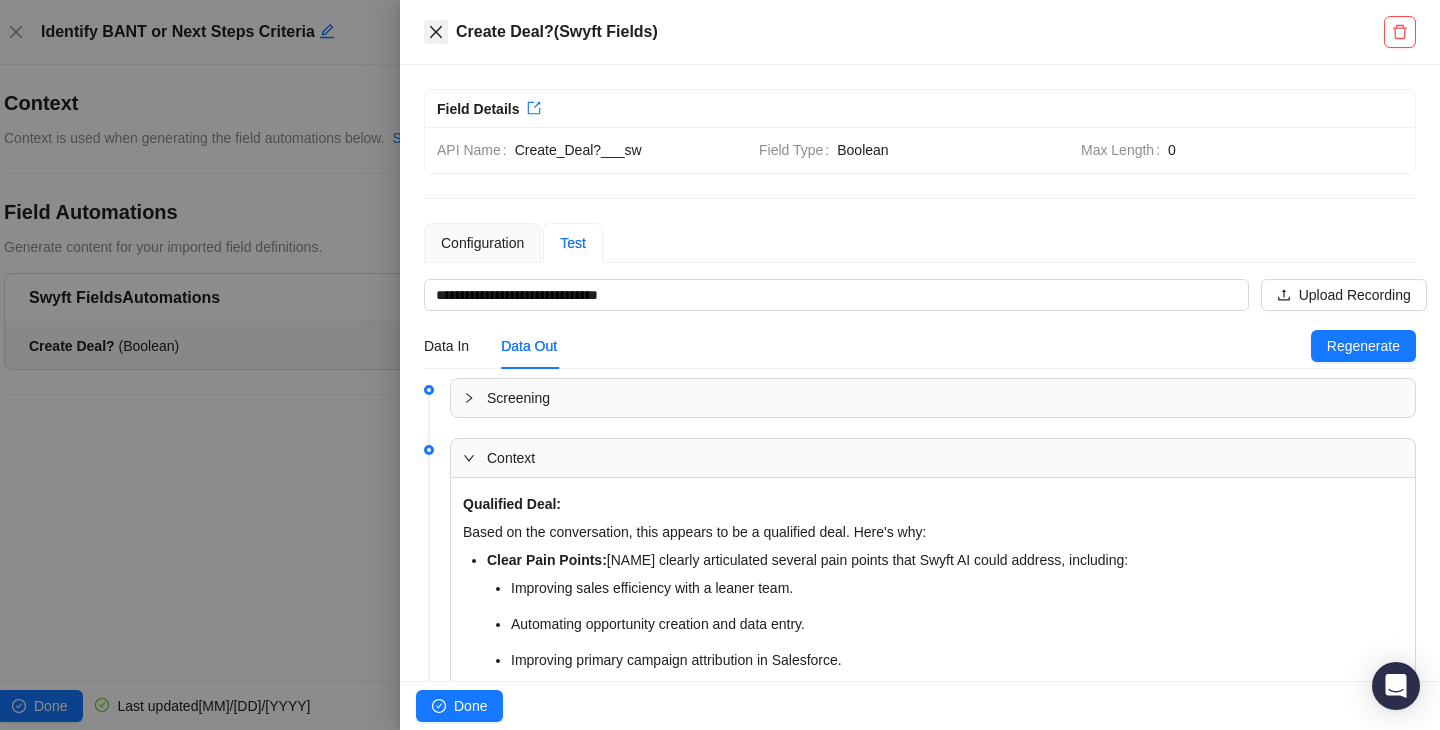 click at bounding box center (436, 32) 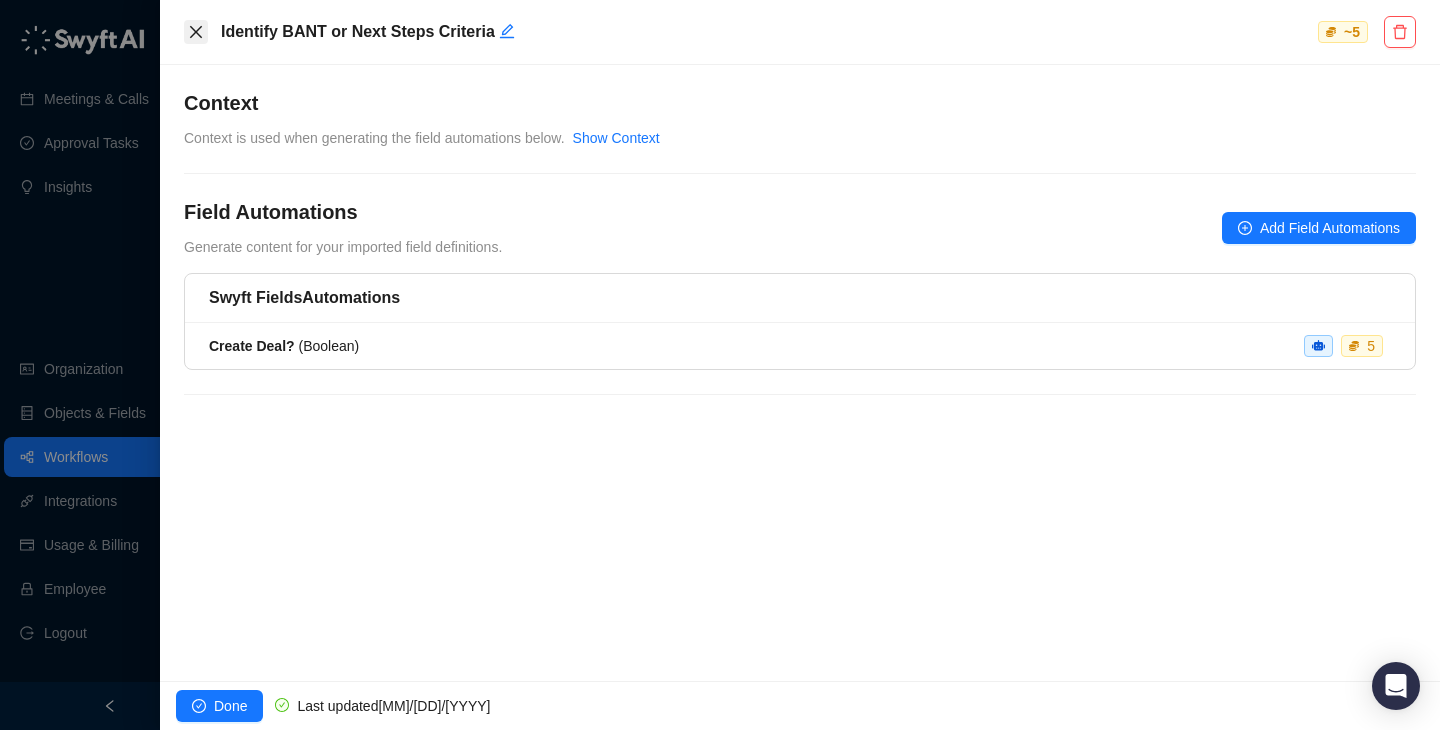 click at bounding box center (196, 32) 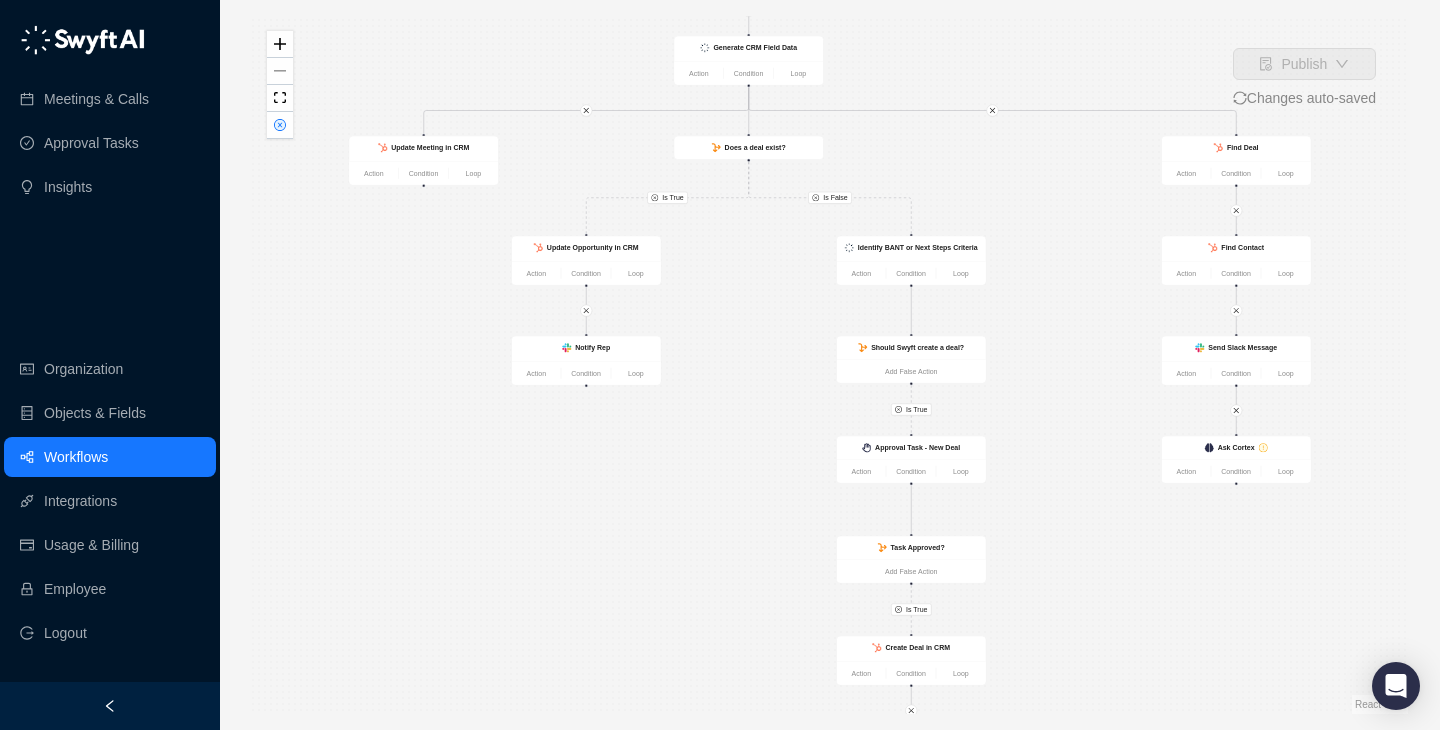click on "Meetings & Calls Approval Tasks Insights Organization Objects & Fields Workflows Integrations Usage & Billing Employee Logout" at bounding box center [110, 341] 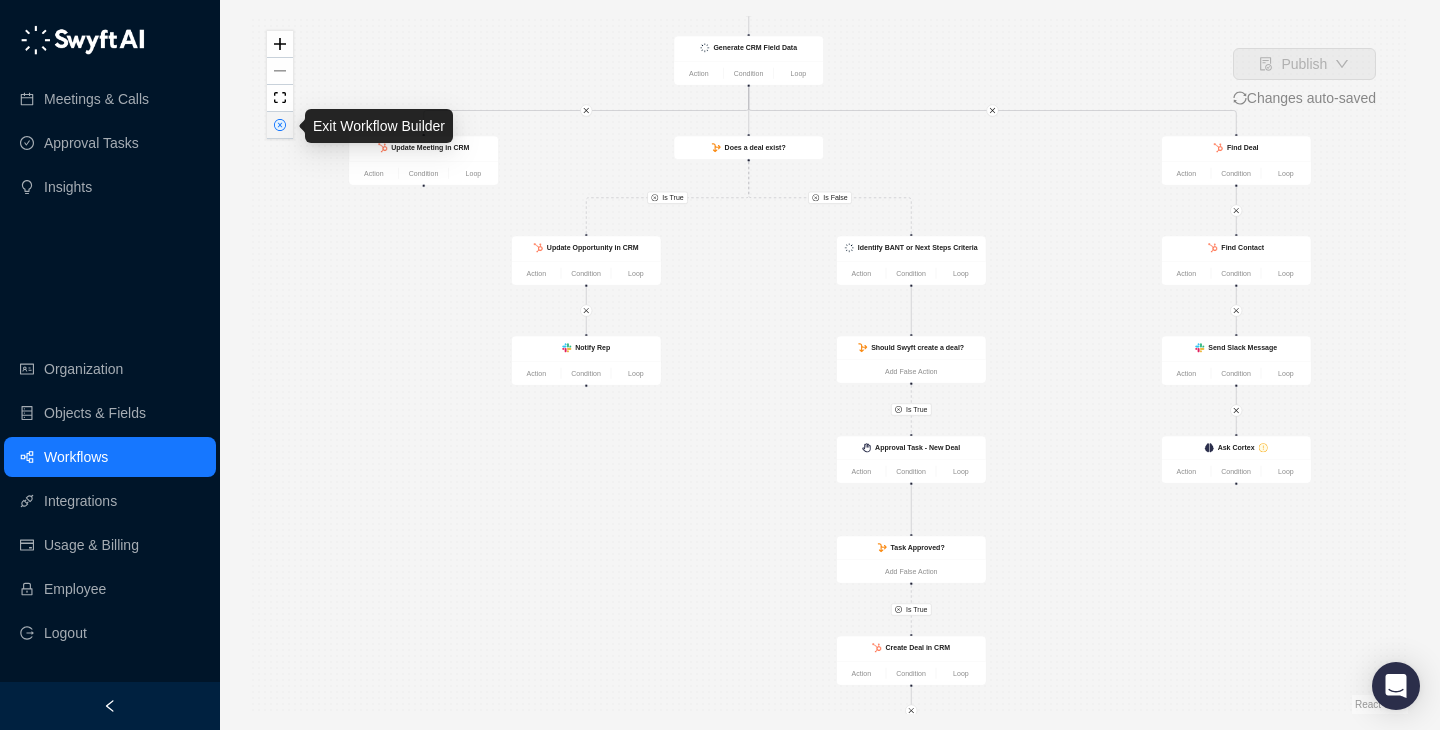 click at bounding box center (280, 125) 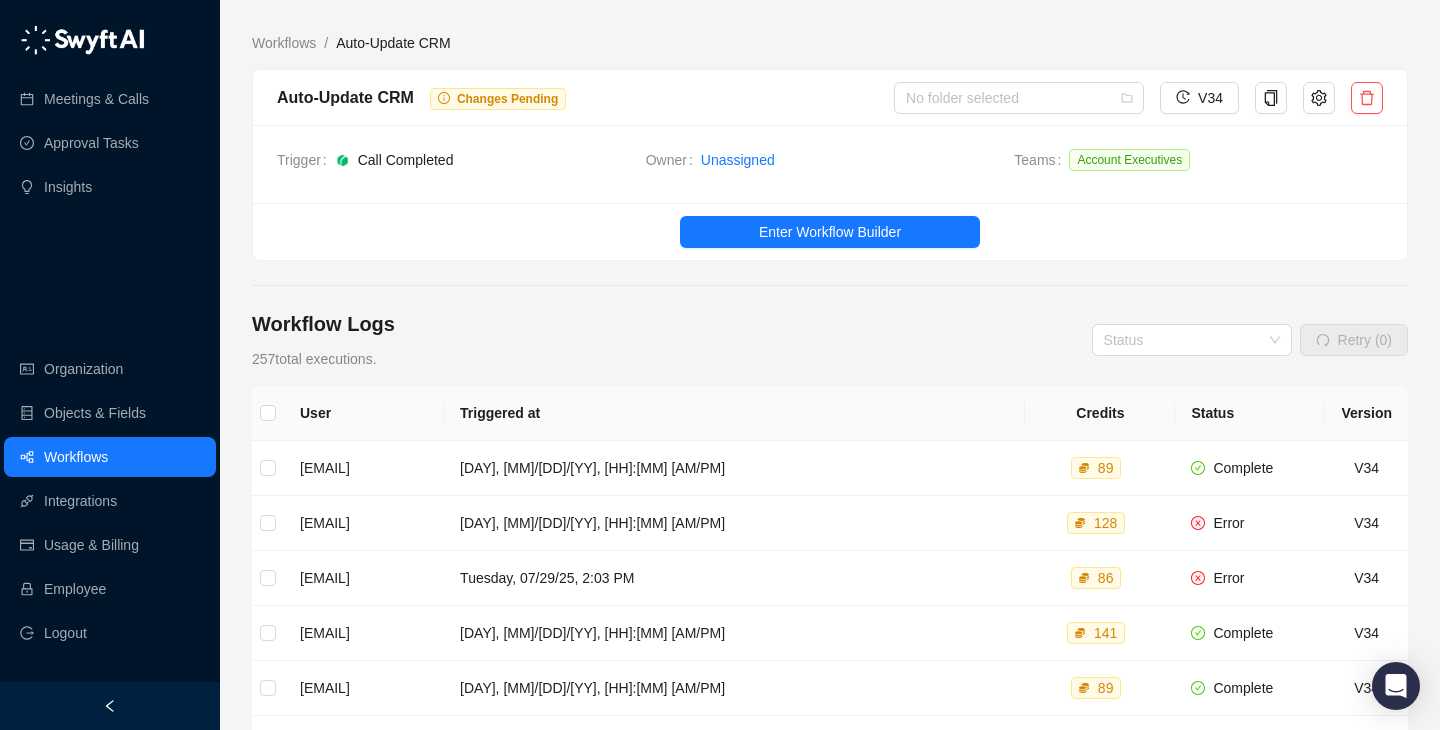 click on "Workflows / Auto-Update CRM Auto-Update CRM   Changes Pending No folder selected V34 Trigger Call Completed Owner Unassigned Teams Account Executives  Enter Workflow Builder Workflow Logs 257  total executions. Status Retry (0) User Triggered at Credits Status Version [EMAIL] [DAY], [MM]/[DD]/[YY], [HH]:[MM] [AM/PM] 89 Complete V34 [EMAIL] [DAY], [MM]/[DD]/[YY], [HH]:[MM] [AM/PM] 128 Error V34 [EMAIL] [DAY], [MM]/[DD]/[YY], [HH]:[MM] [AM/PM] 86 Error V34 [EMAIL] [DAY], [MM]/[DD]/[YY], [HH]:[MM] [AM/PM] 141 Complete V34 [EMAIL] [DAY], [MM]/[DD]/[YY], [HH]:[MM] [AM/PM] 89 Complete V34 [EMAIL] [DAY], [MM]/[DD]/[YY], [HH]:[MM] [AM/PM] 109 Complete V34 [EMAIL] [DAY], [MM]/[DD]/[YY], [HH]:[MM] [AM/PM] 99 Complete V34 [EMAIL] [DAY], [MM]/[DD]/[YY], [HH]:[MM] [AM/PM] 107 Complete V34 [EMAIL] [DAY], [MM]/[DD]/[YY], [HH]:[MM] [AM/PM] 117 Complete V34 [EMAIL] [DAY], [MM]/[DD]/[YY], [HH]:[MM] [AM/PM] 99 Complete V34 1 2 3 4 5 ••• 26 10 / page" at bounding box center (830, 618) 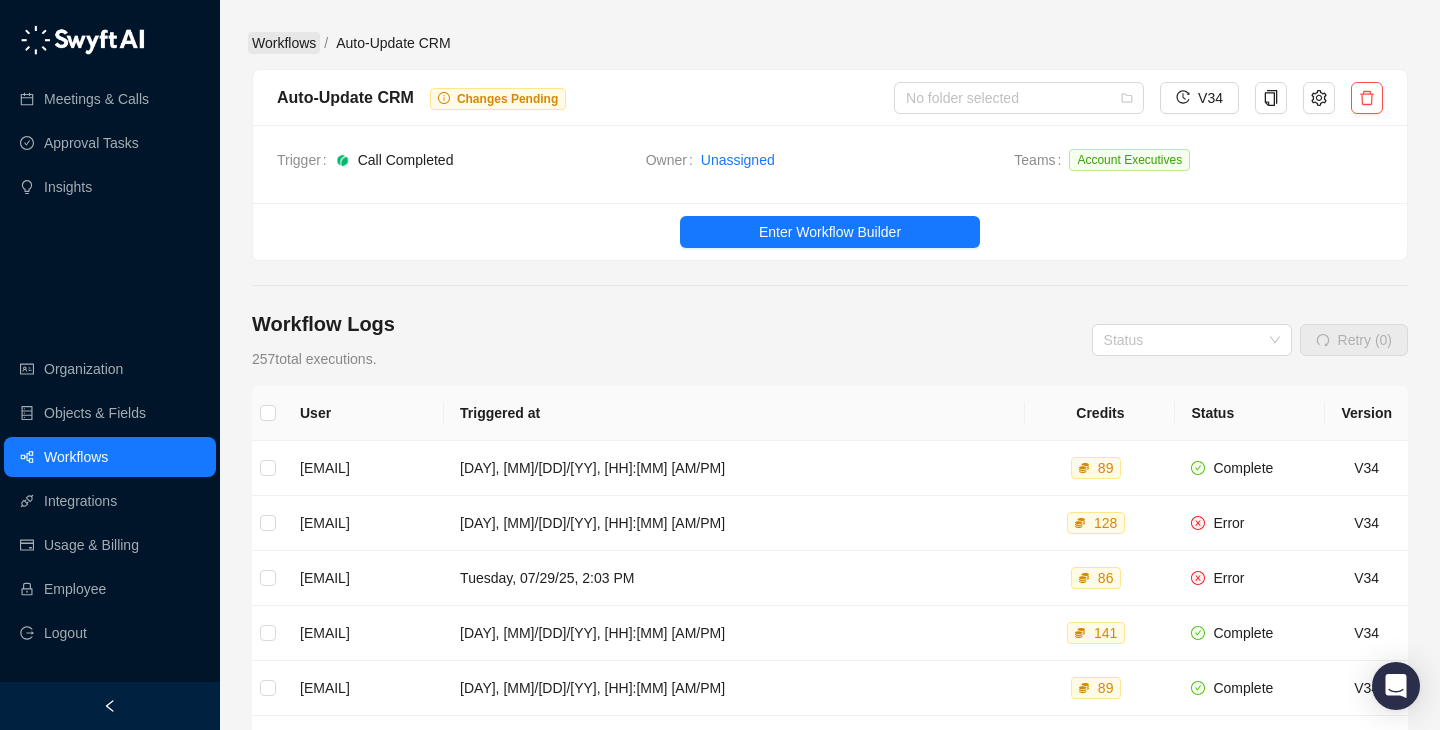 click on "Workflows" at bounding box center [284, 43] 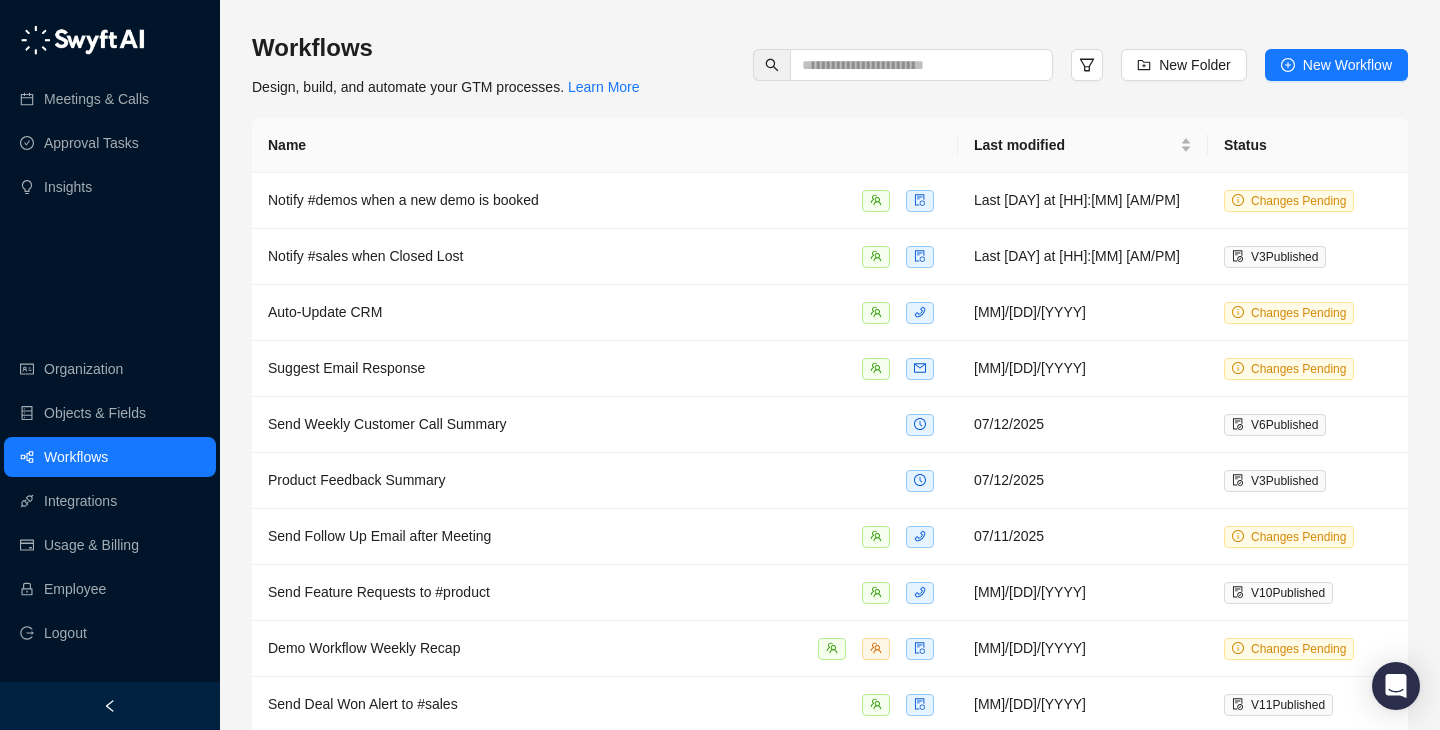 click on "Workflows" at bounding box center (76, 457) 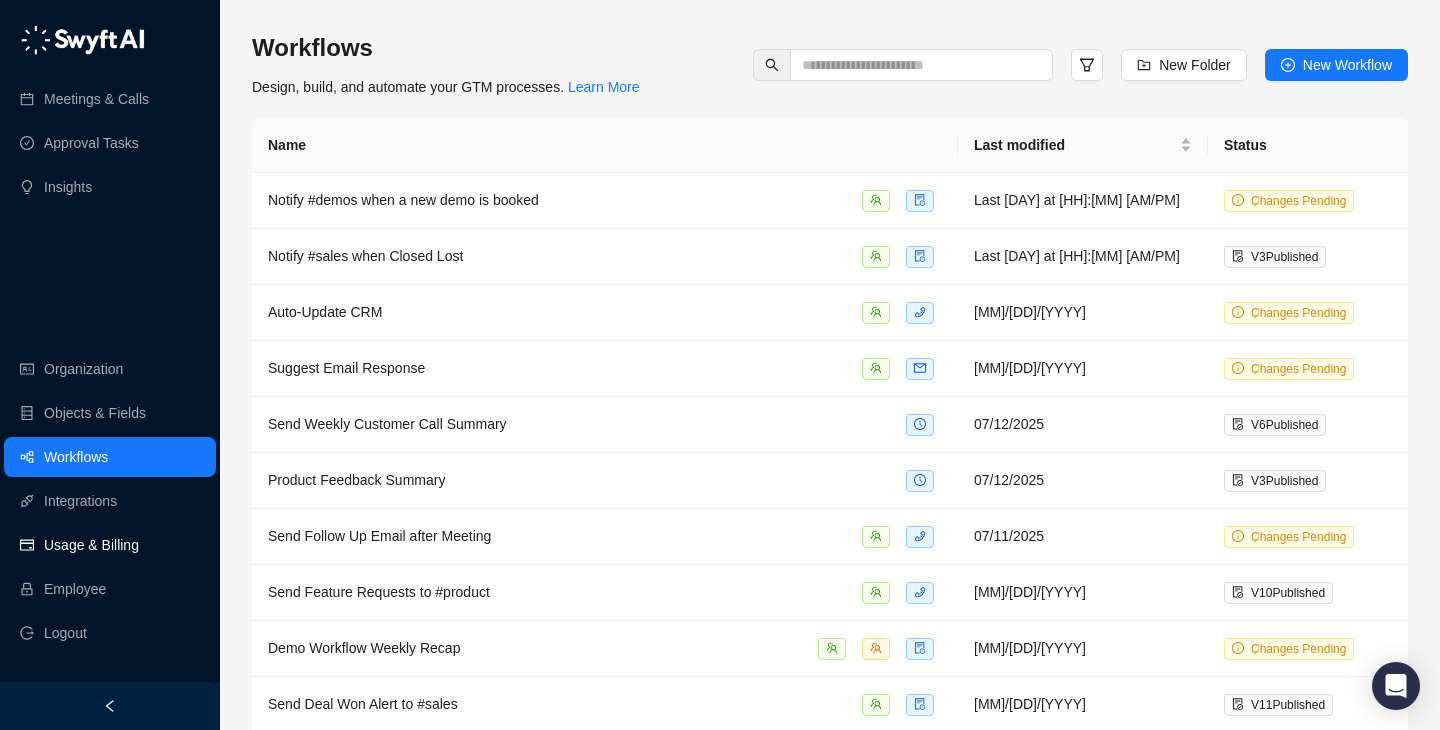 click on "Usage & Billing" at bounding box center [91, 545] 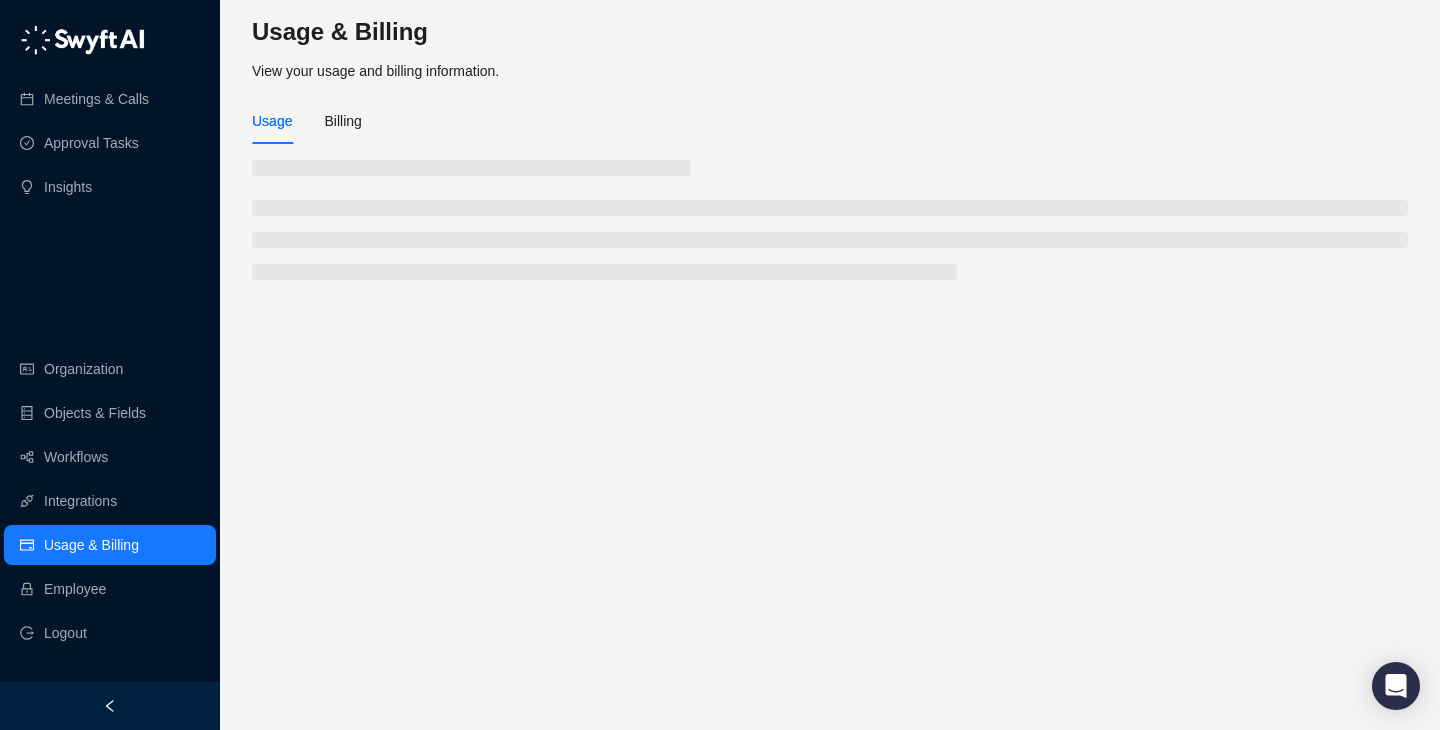 click on "Meetings & Calls Approval Tasks Insights Organization Objects & Fields Workflows Integrations Usage & Billing Employee Logout Usage & Billing View your usage and billing information. Usage Billing" at bounding box center [720, 365] 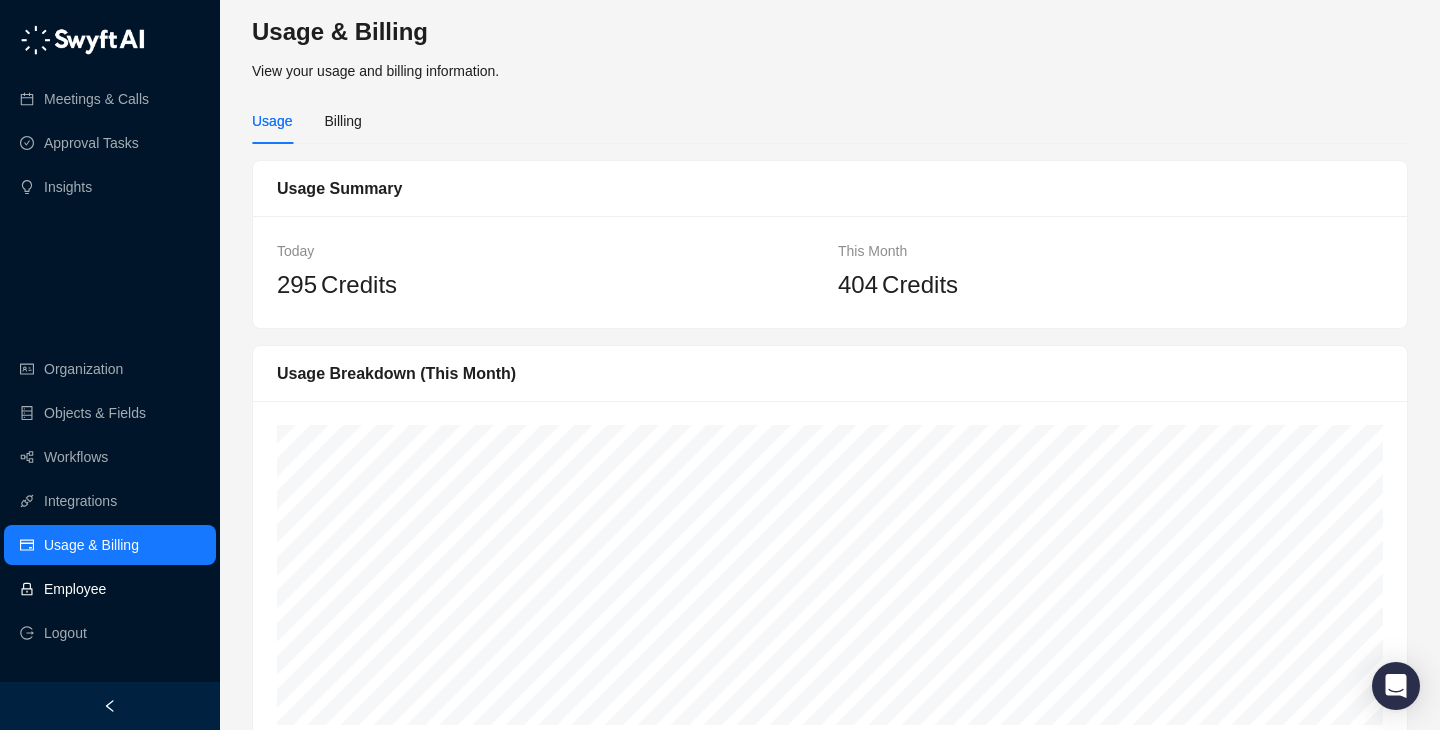 click on "Employee" at bounding box center [75, 589] 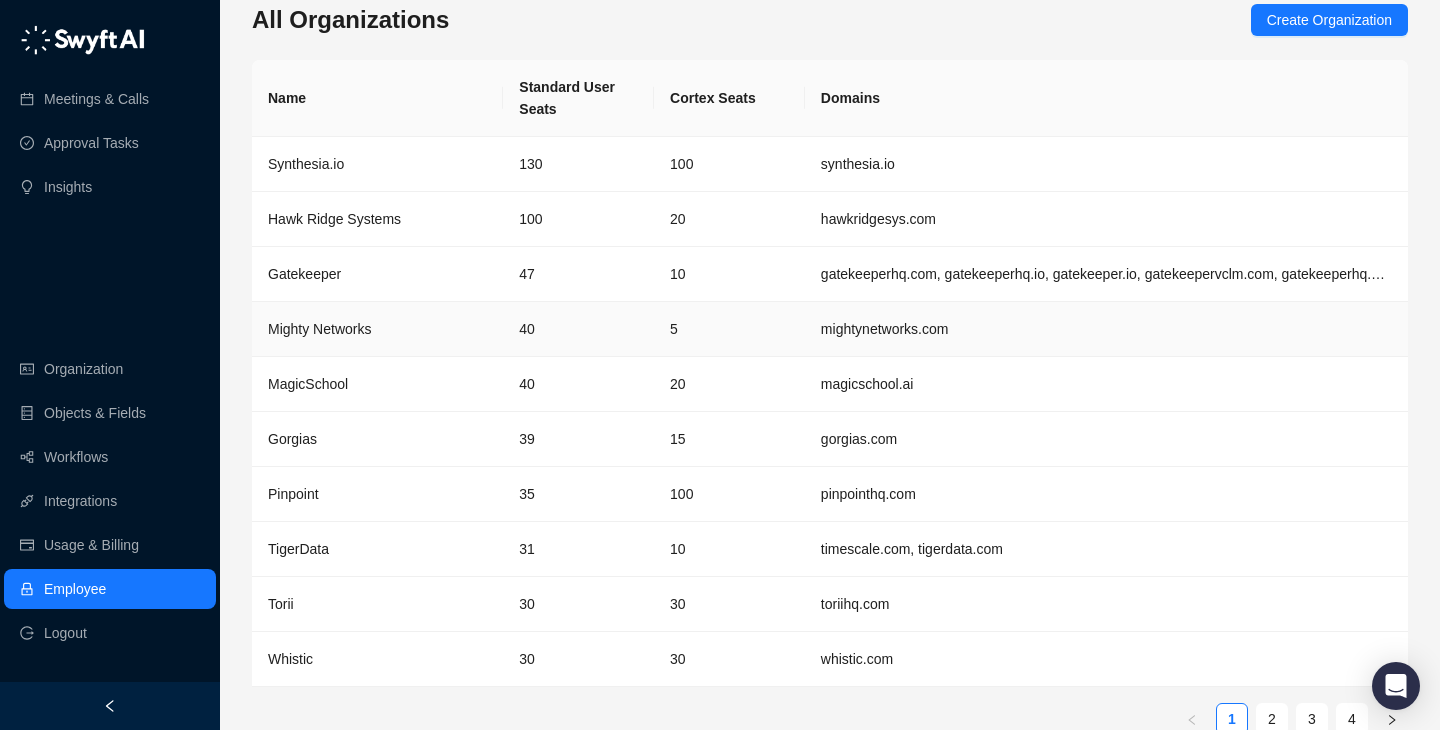 scroll, scrollTop: 31, scrollLeft: 0, axis: vertical 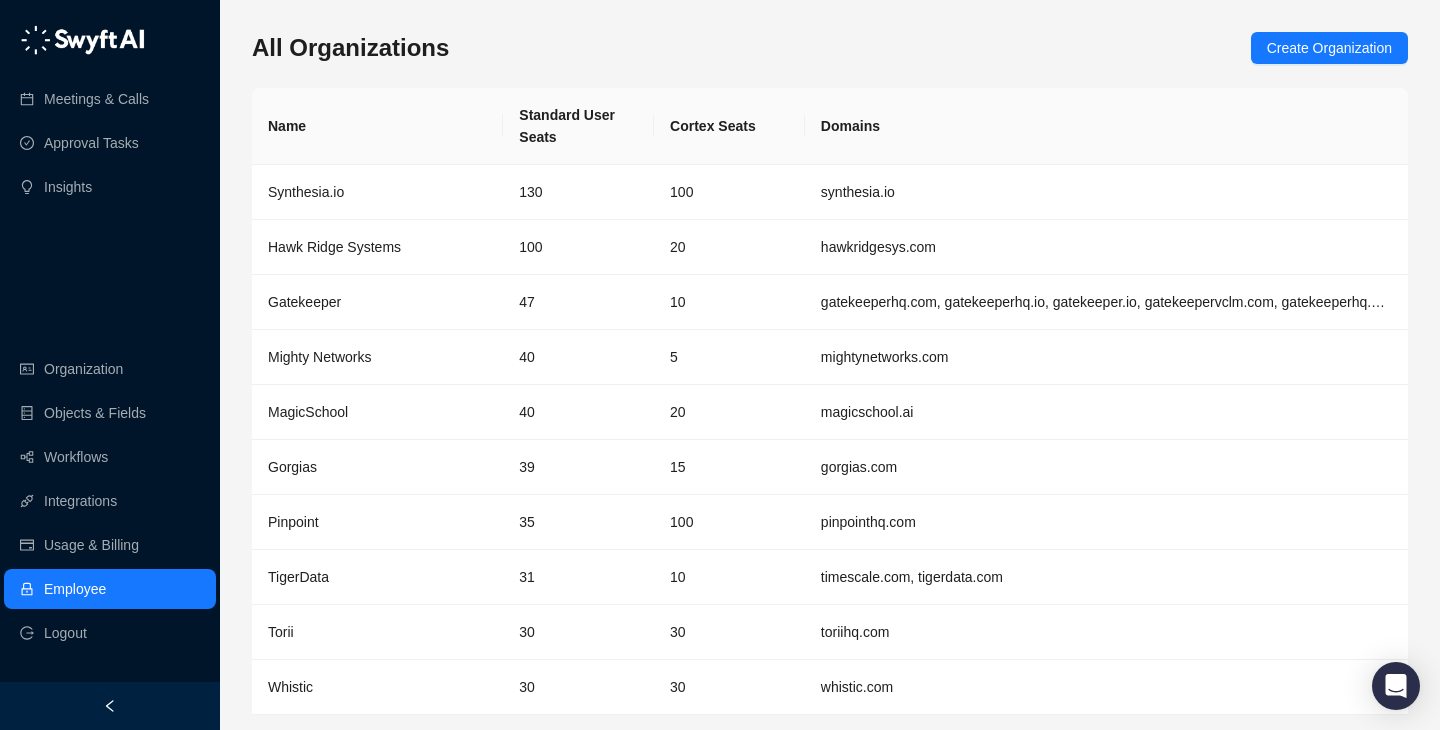 click on "All Organizations Create Organization" at bounding box center (830, 48) 